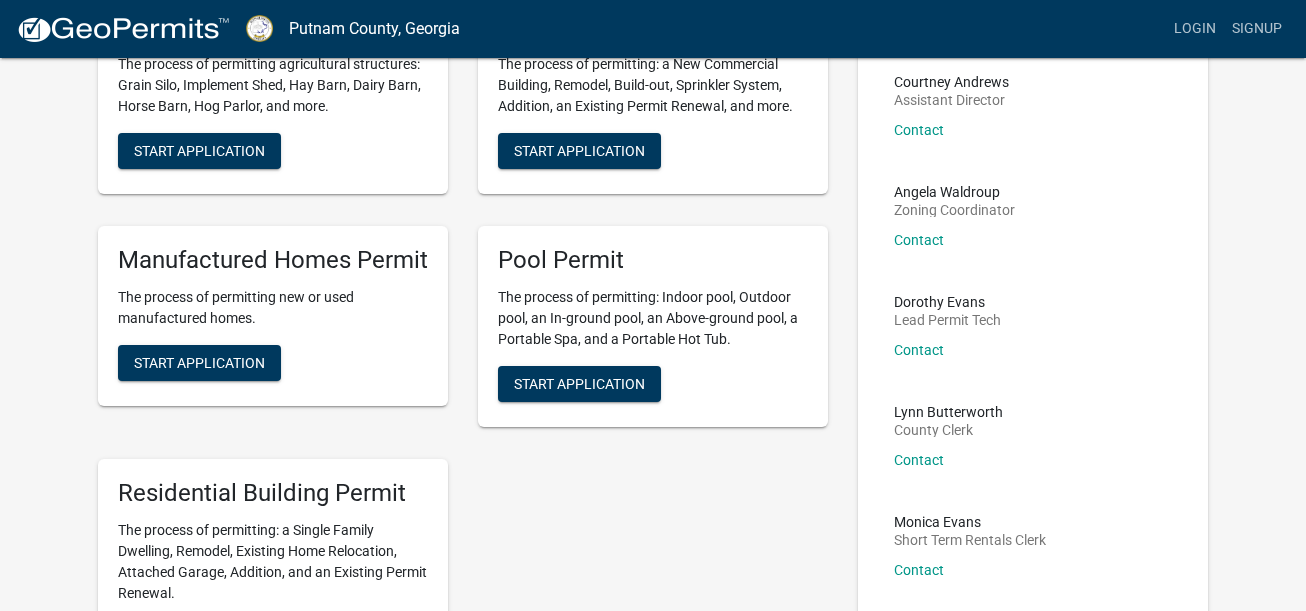 scroll, scrollTop: 300, scrollLeft: 0, axis: vertical 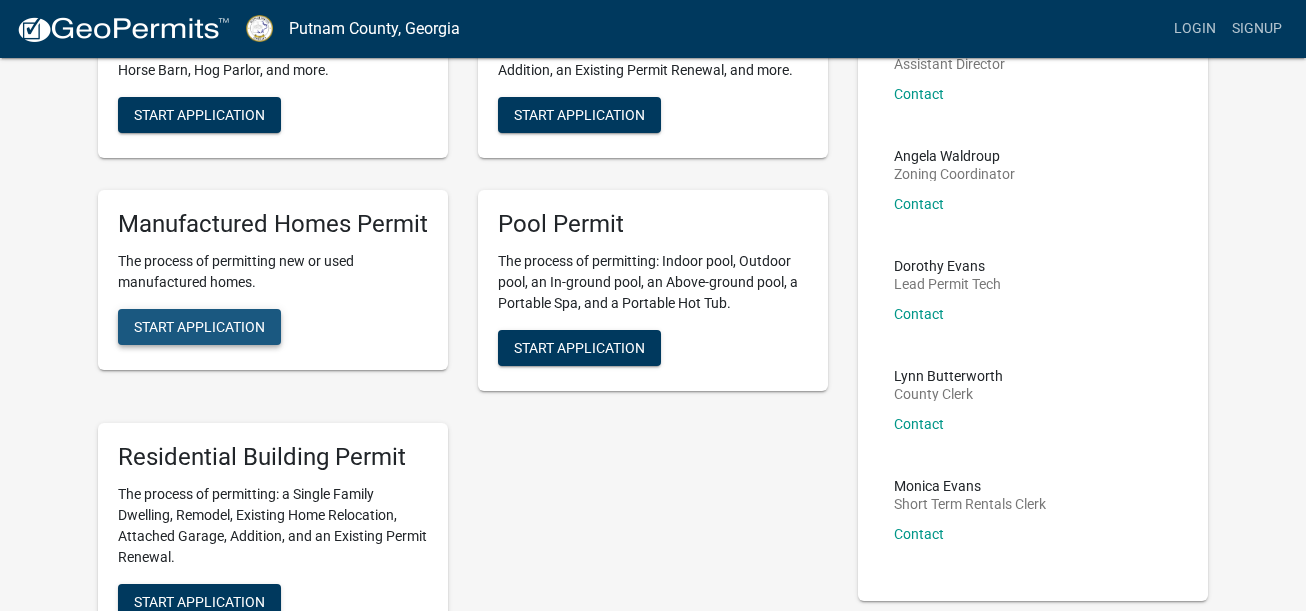 click on "Start Application" at bounding box center [199, 327] 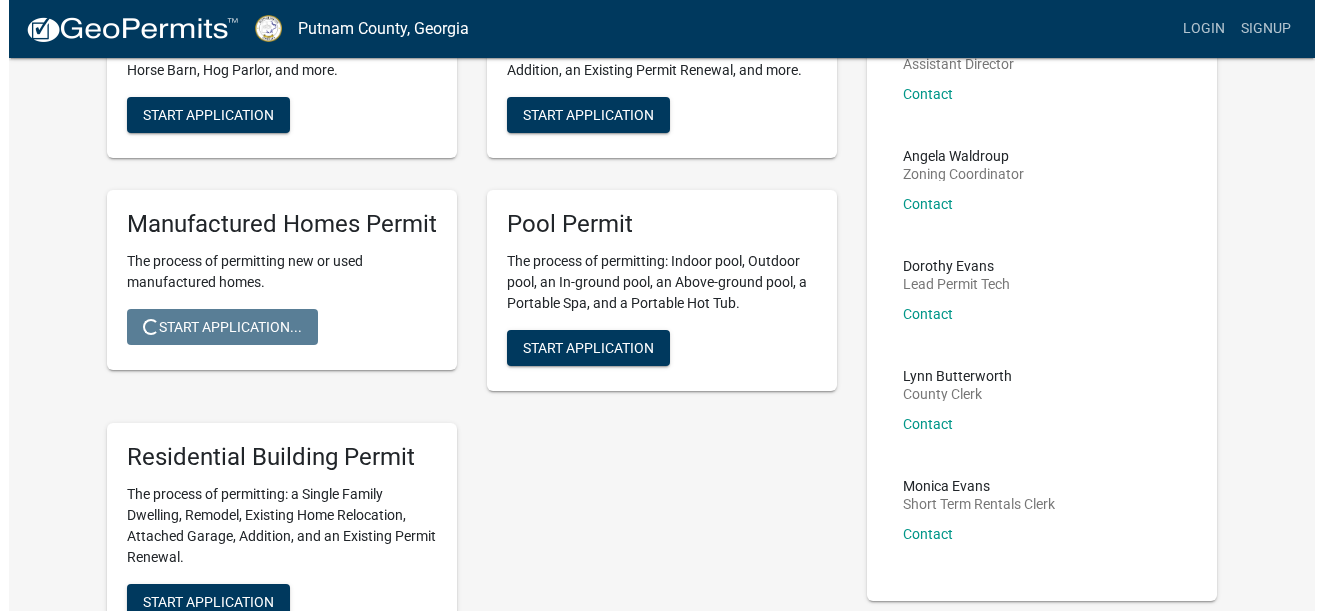 scroll, scrollTop: 0, scrollLeft: 0, axis: both 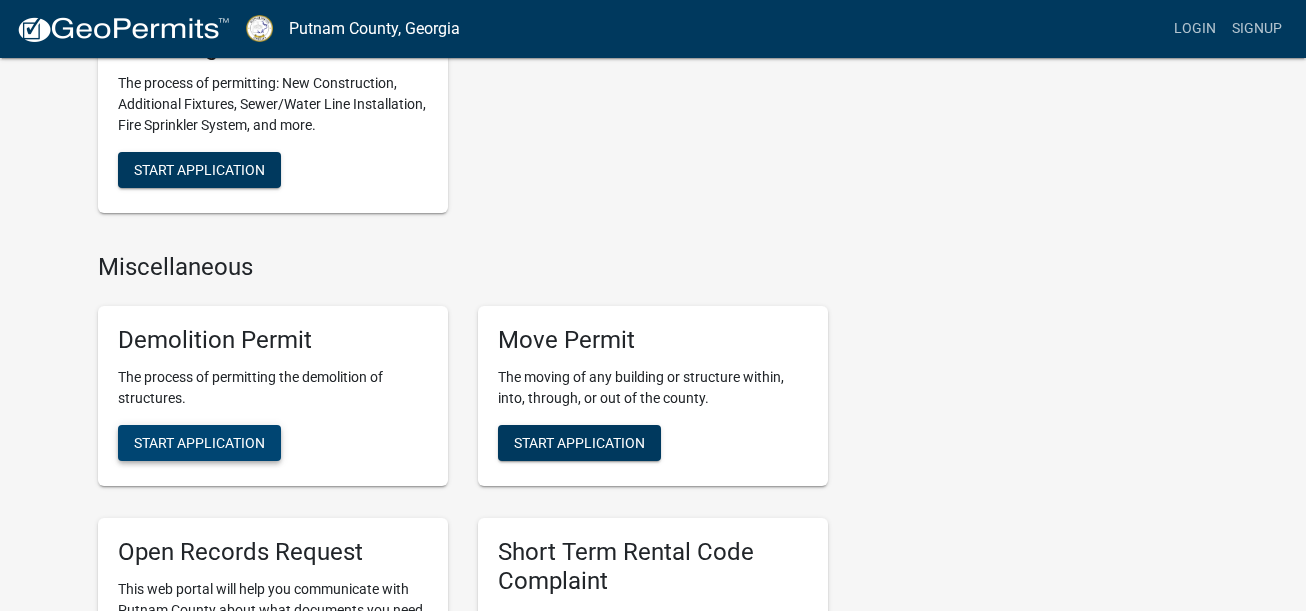 click on "Start Application" at bounding box center [199, 442] 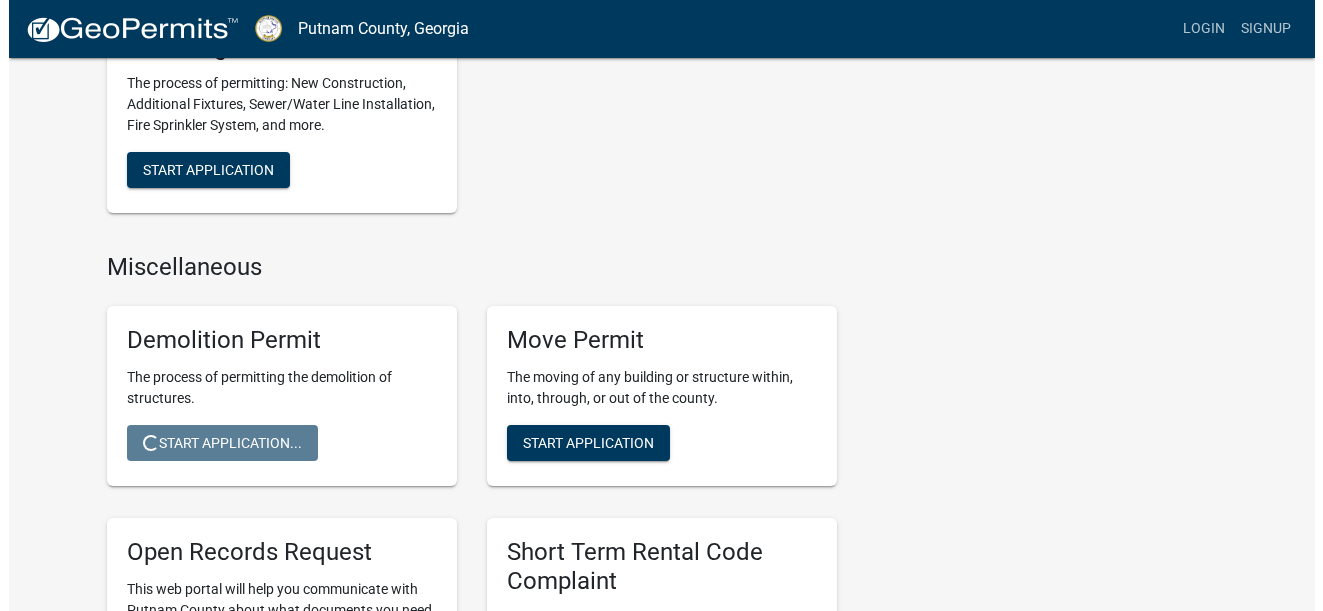 scroll, scrollTop: 0, scrollLeft: 0, axis: both 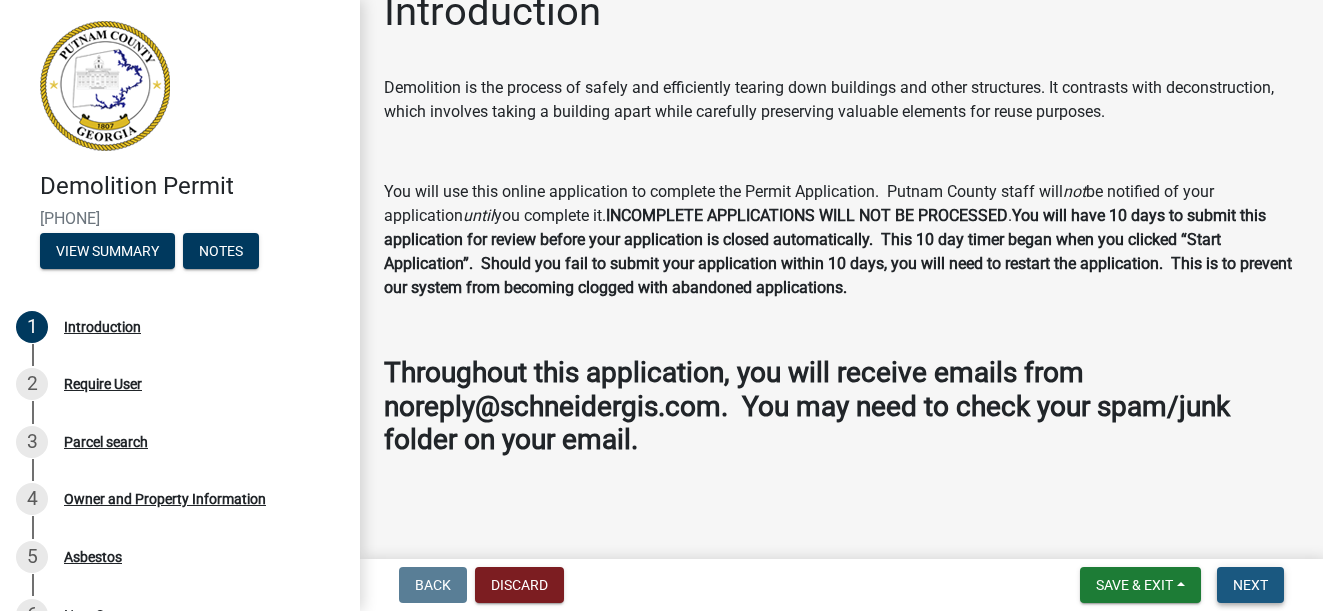 click on "Next" at bounding box center (1250, 585) 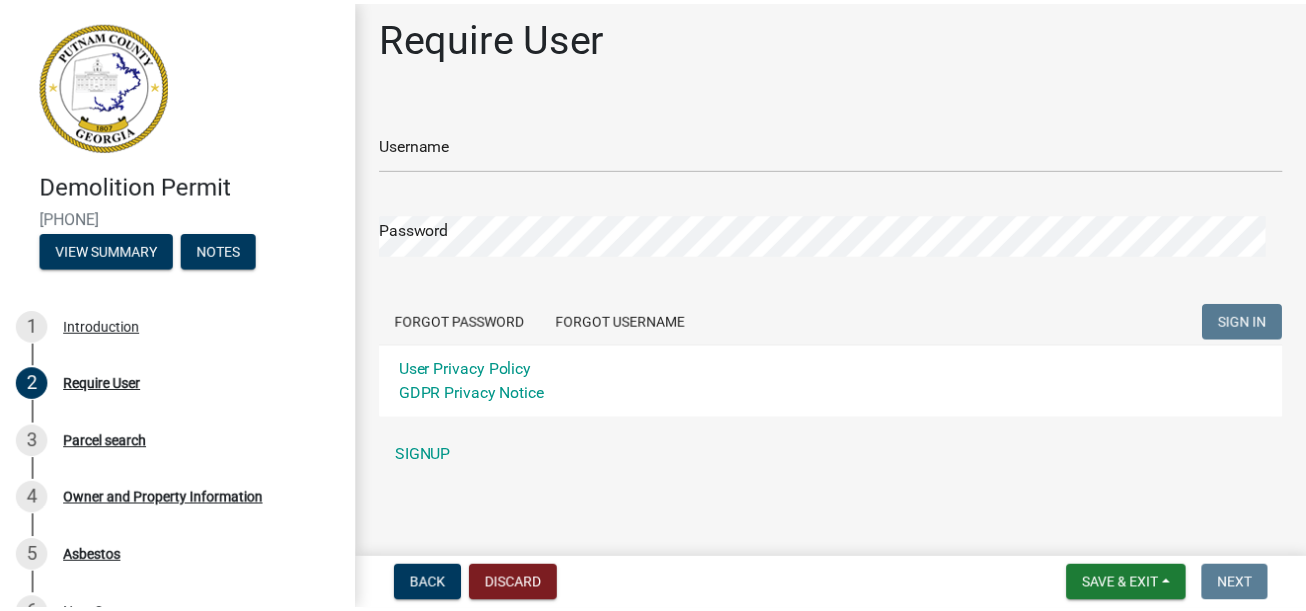 scroll, scrollTop: 13, scrollLeft: 0, axis: vertical 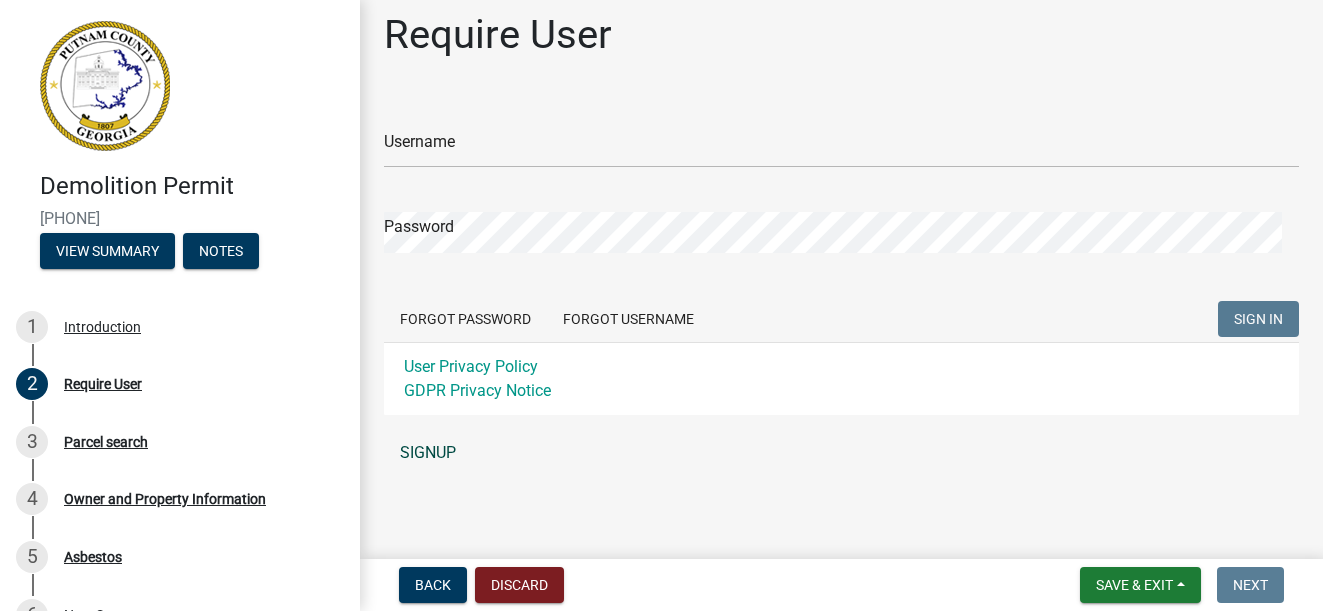 click on "SIGNUP" 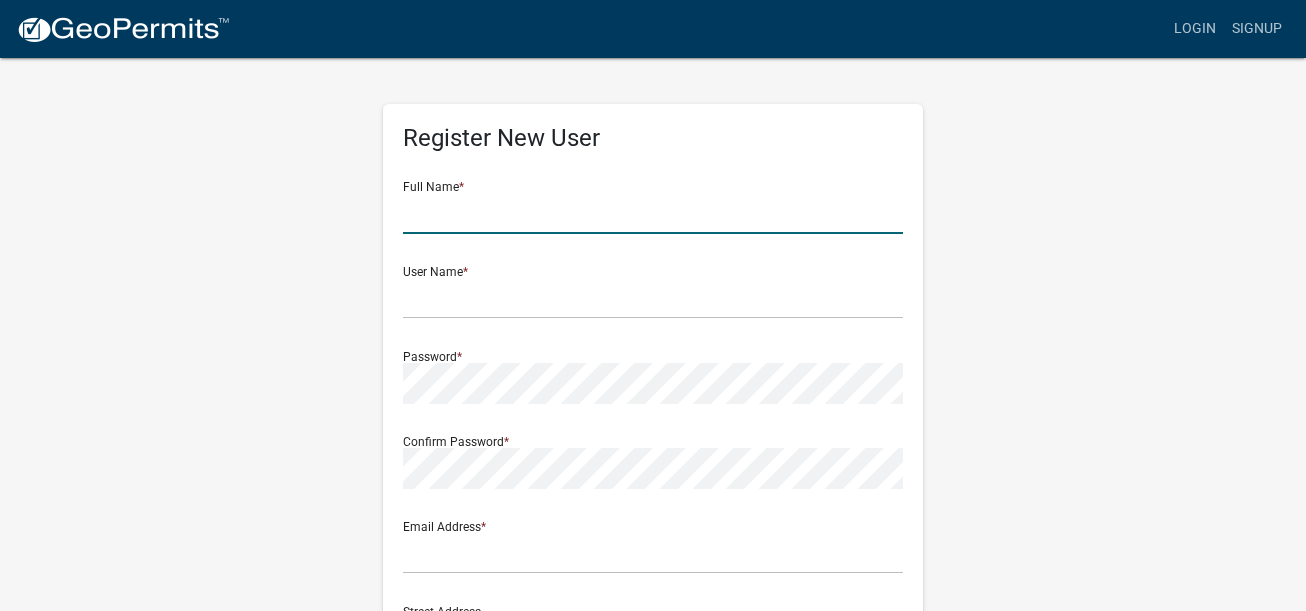 click 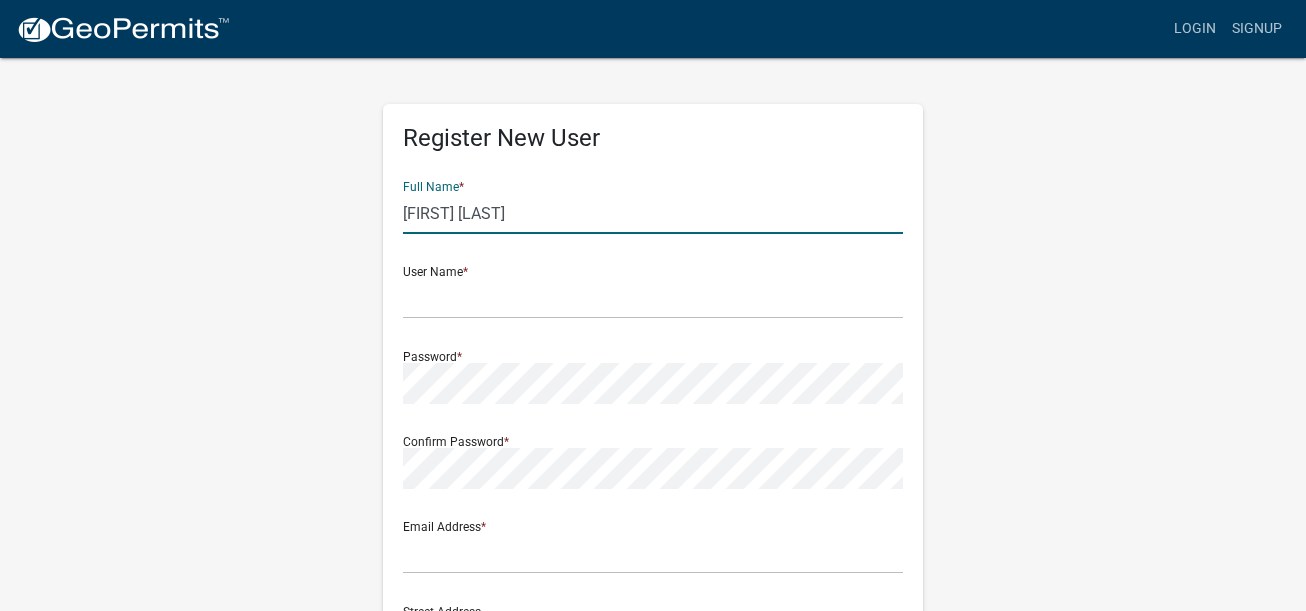 type on "Pat Walton" 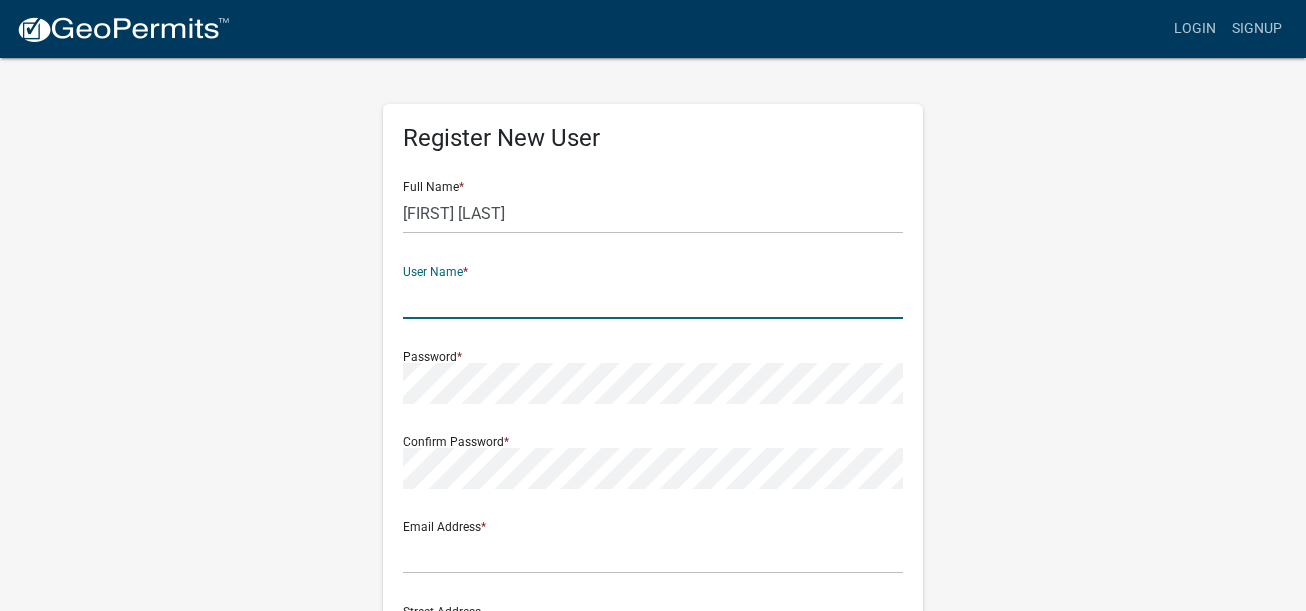 click 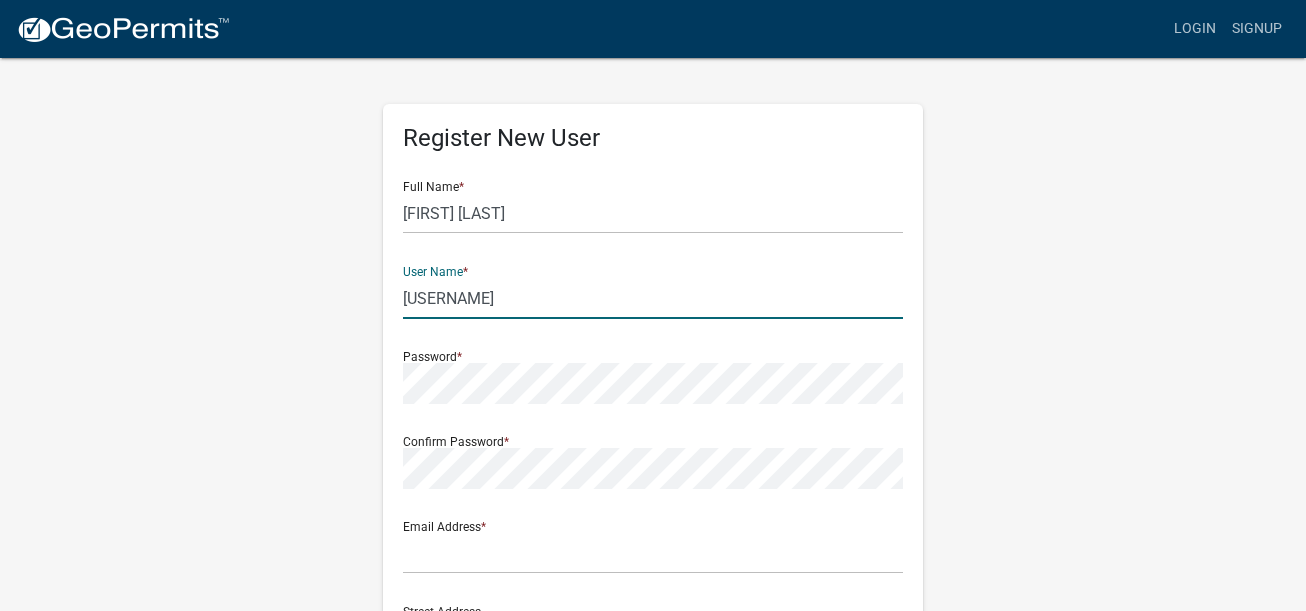 type on "[LAST]" 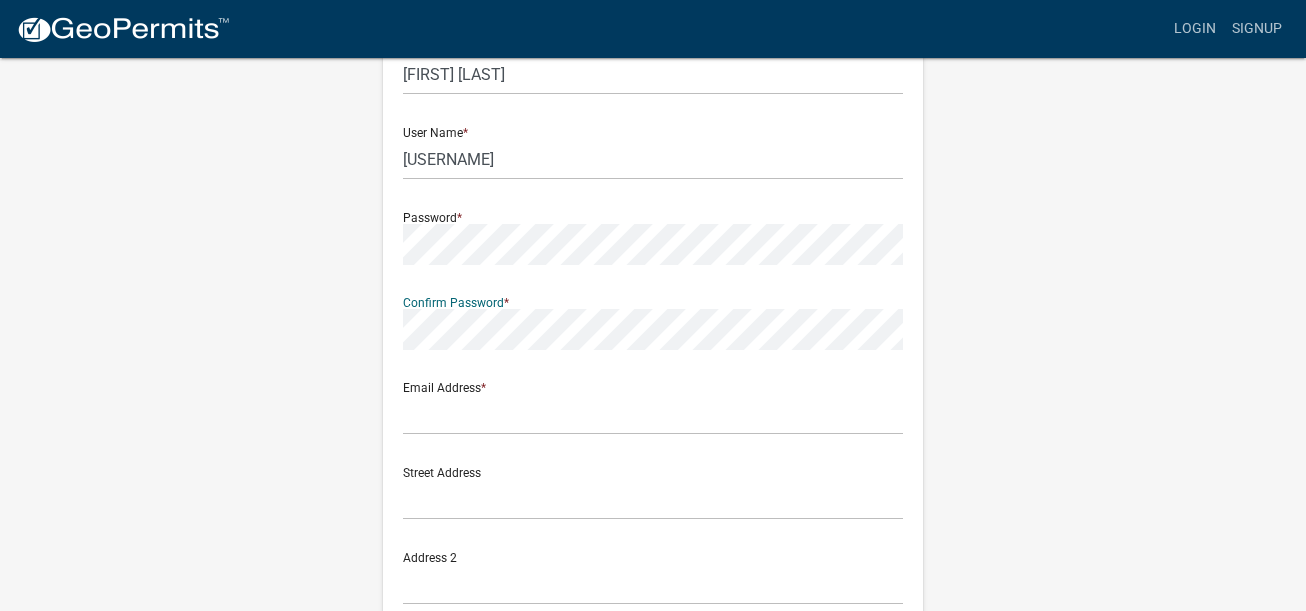scroll, scrollTop: 200, scrollLeft: 0, axis: vertical 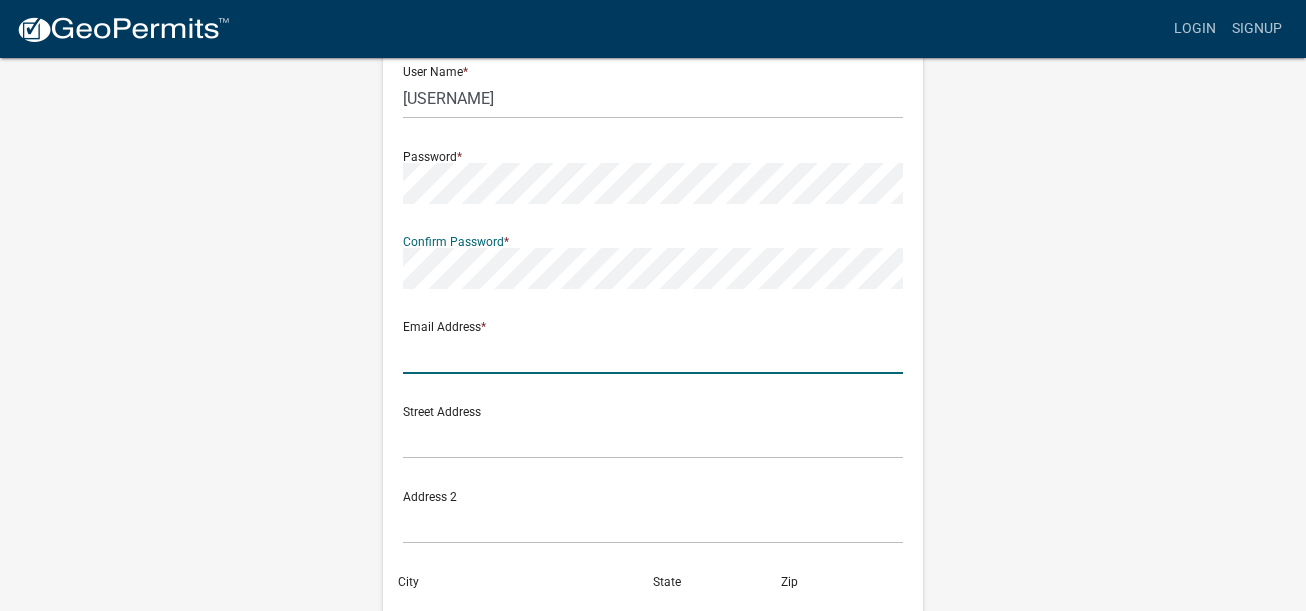 click 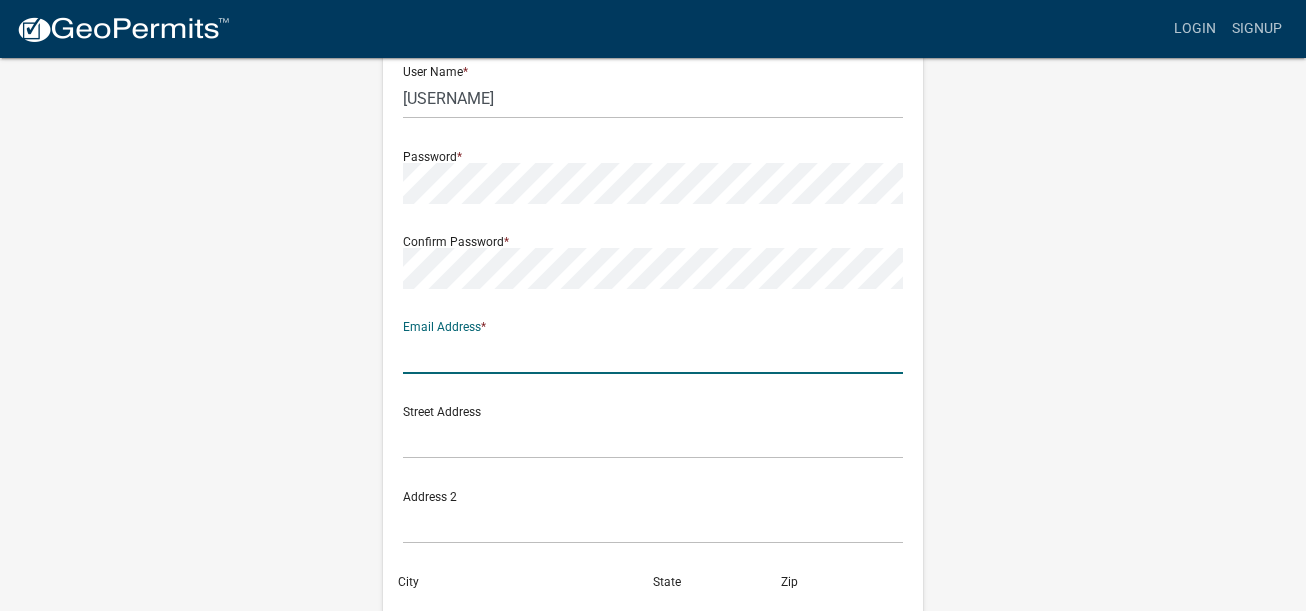 type on "pat.cook@hotmail.com" 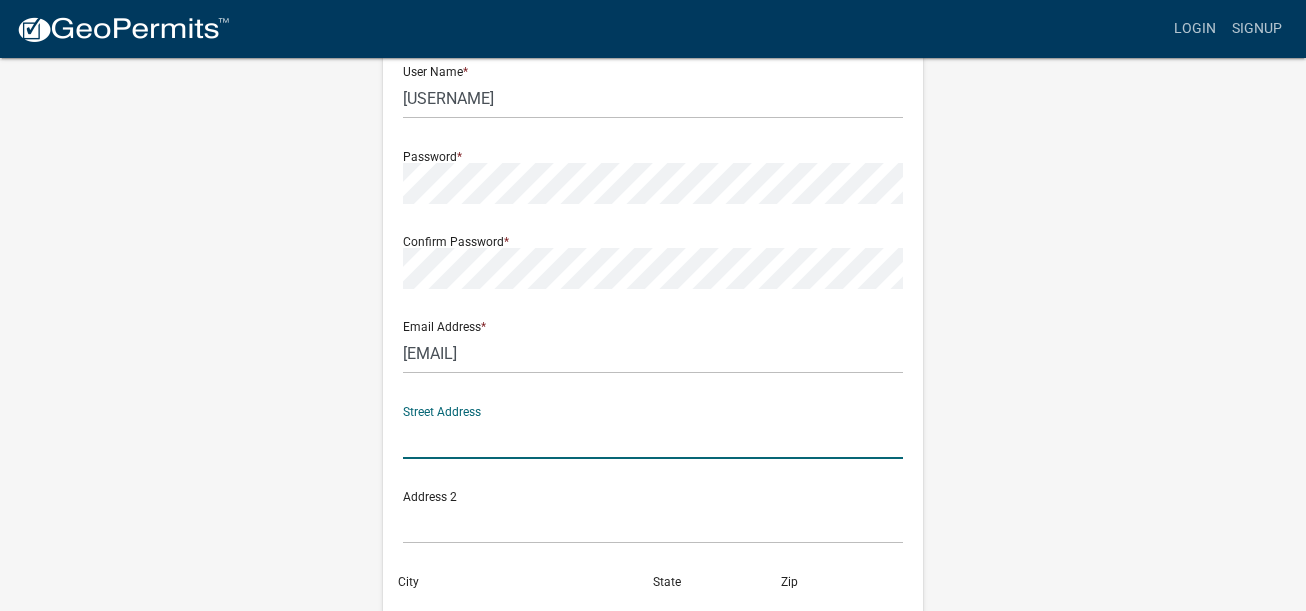 click 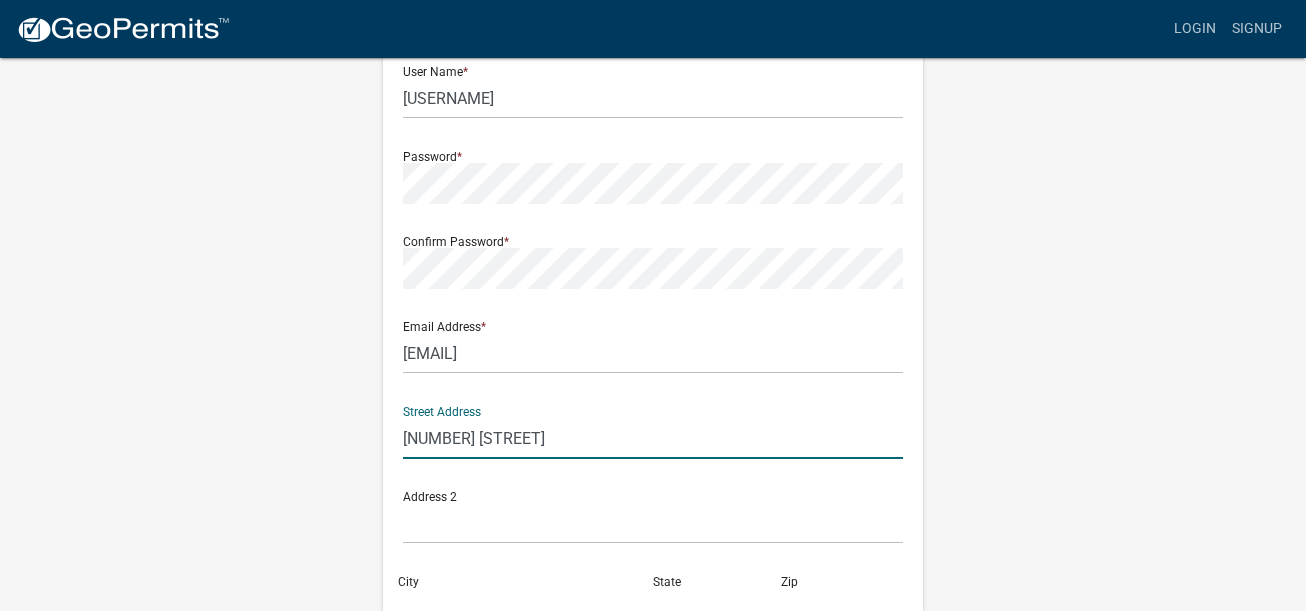 type on "Eatonton" 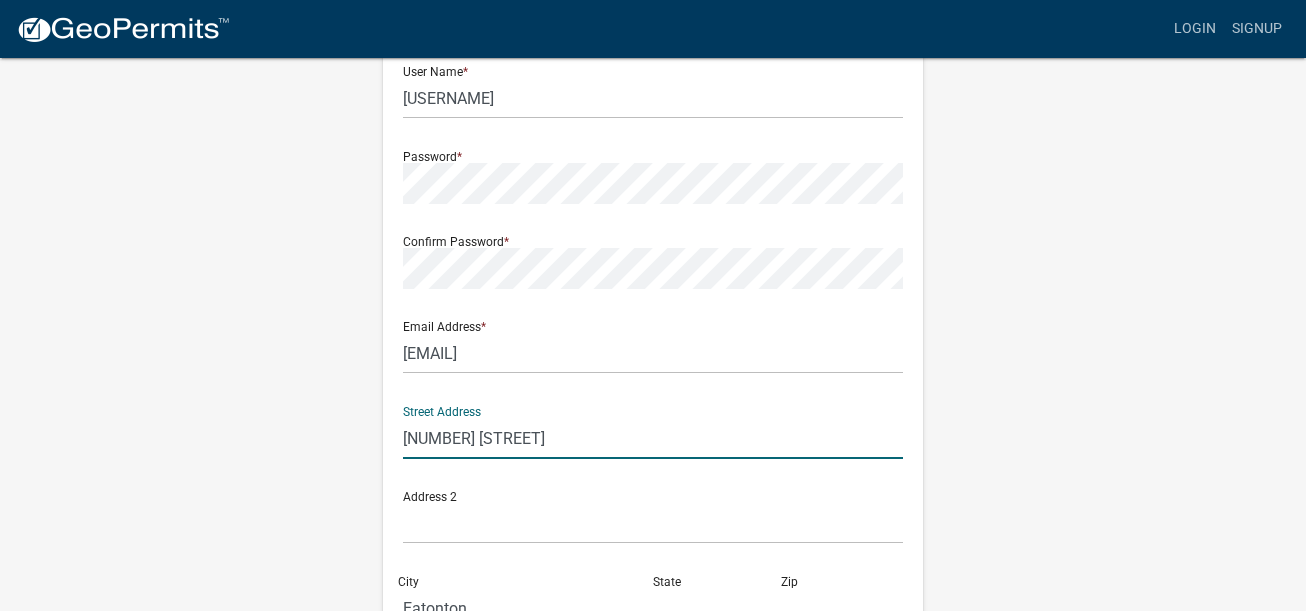 type on "GEORGIA" 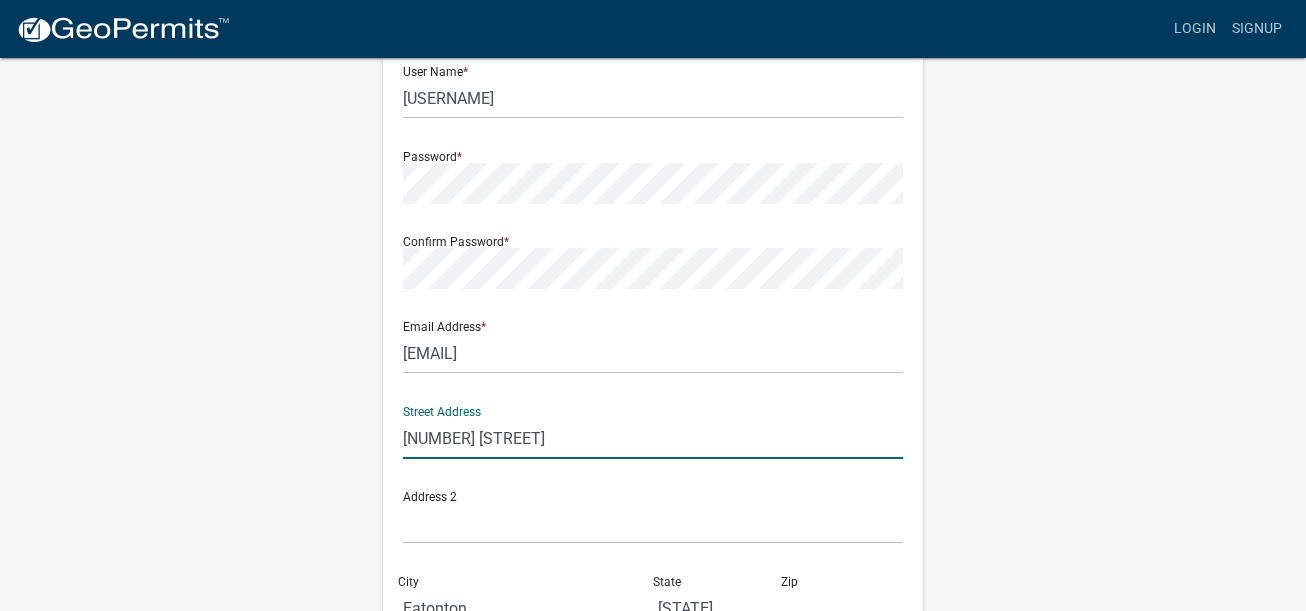 type on "31024" 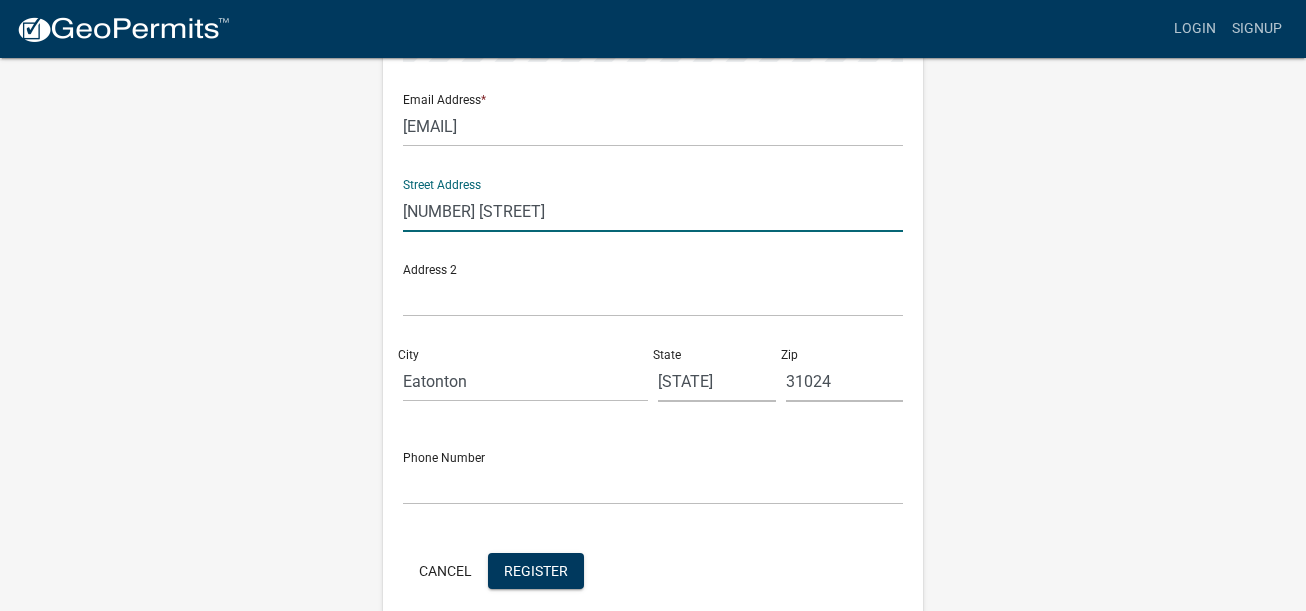 scroll, scrollTop: 500, scrollLeft: 0, axis: vertical 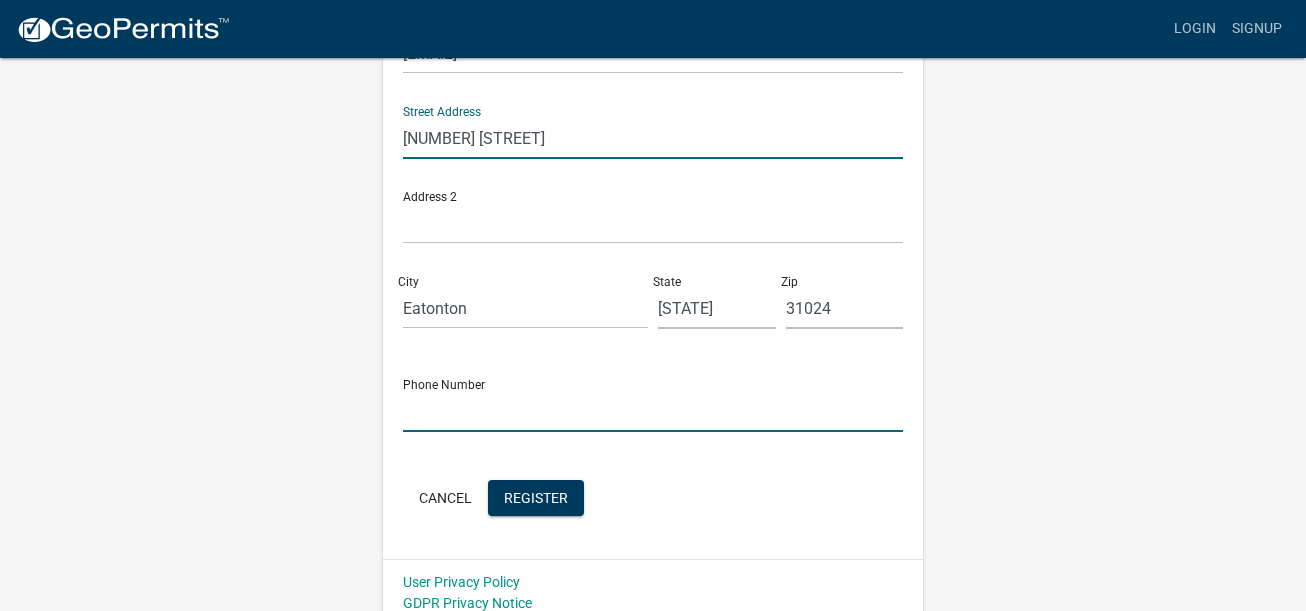 click 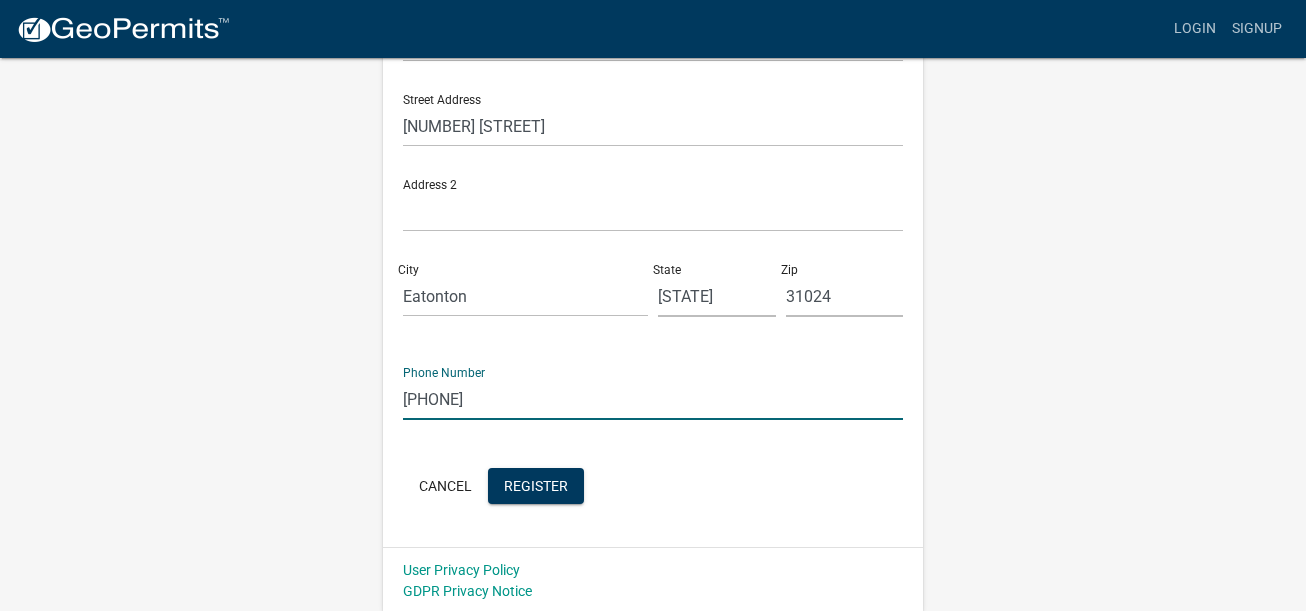scroll, scrollTop: 515, scrollLeft: 0, axis: vertical 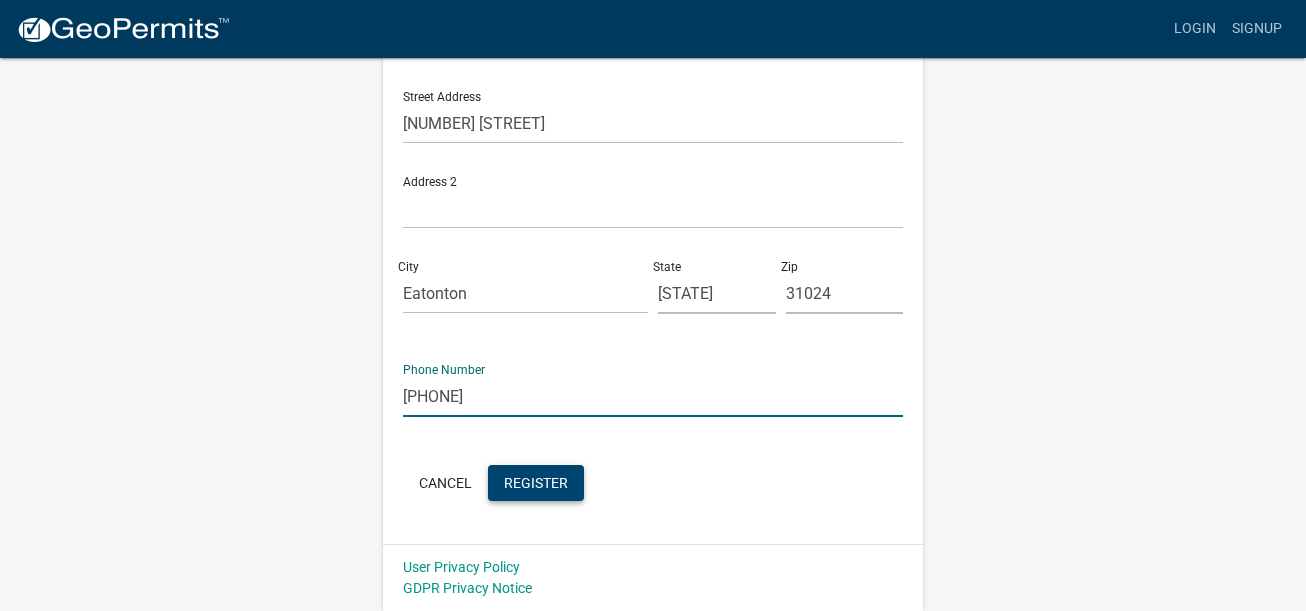 type on "4045806207" 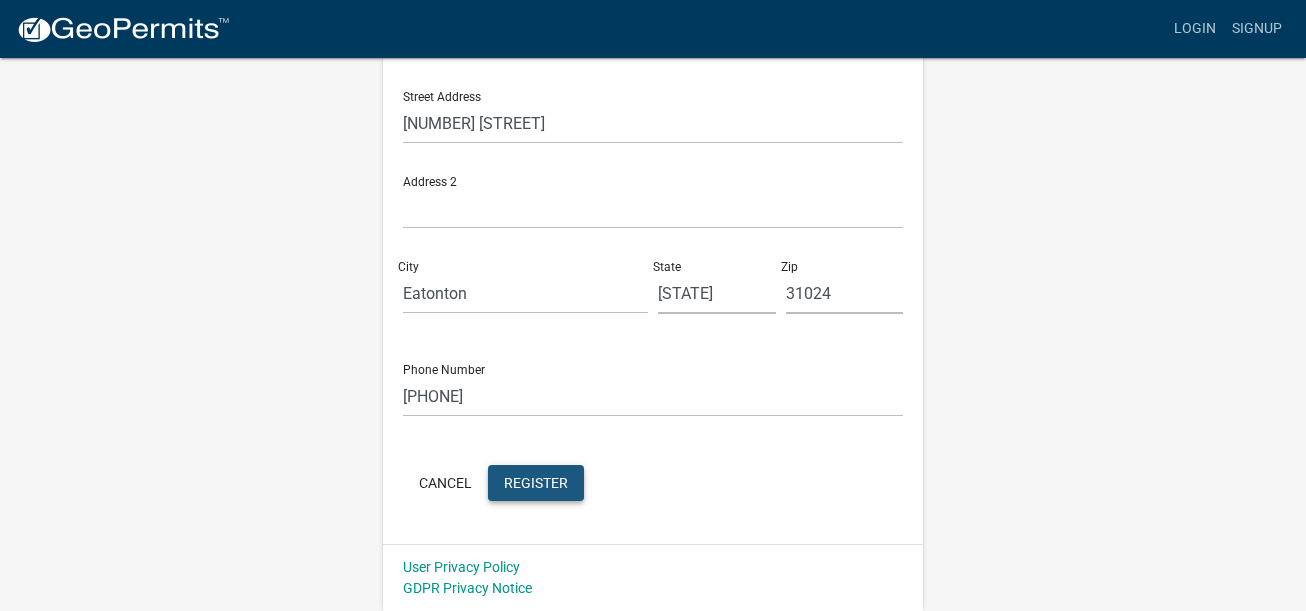 click on "Register" 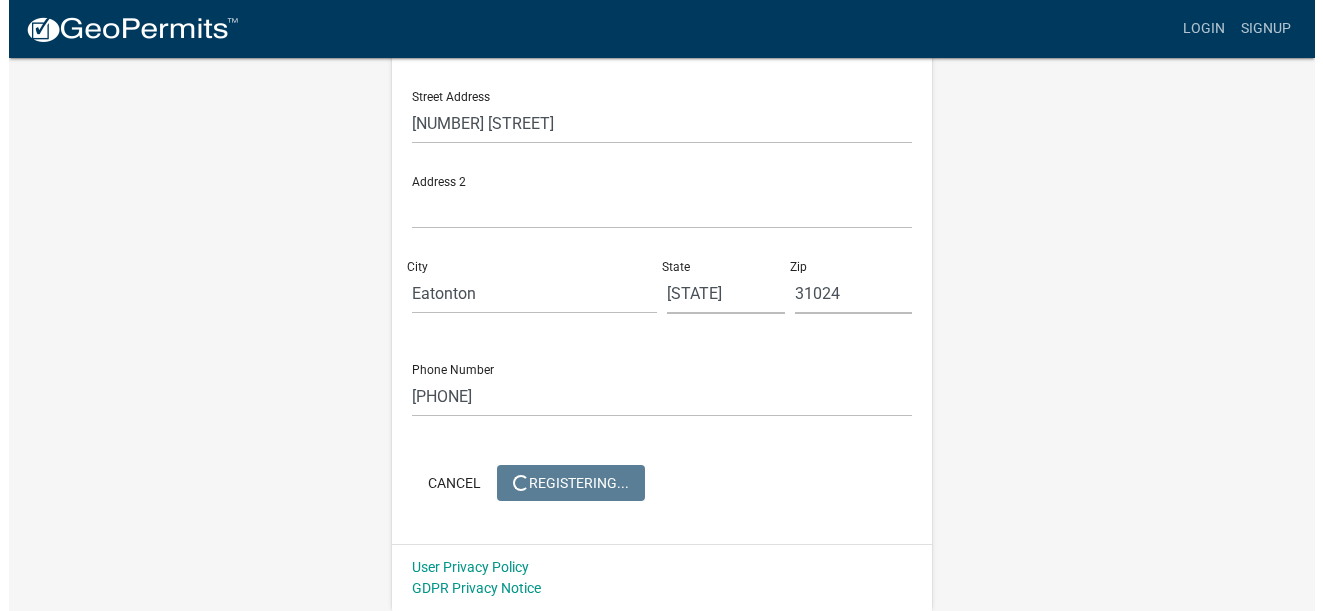 scroll, scrollTop: 0, scrollLeft: 0, axis: both 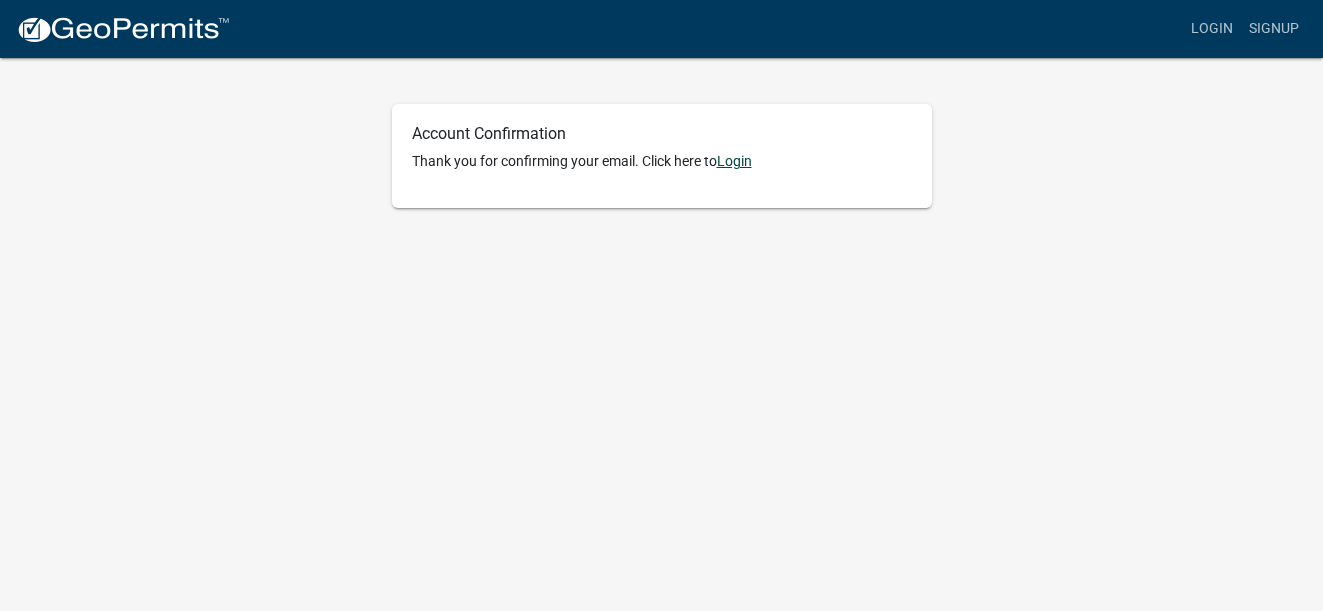 click on "Login" 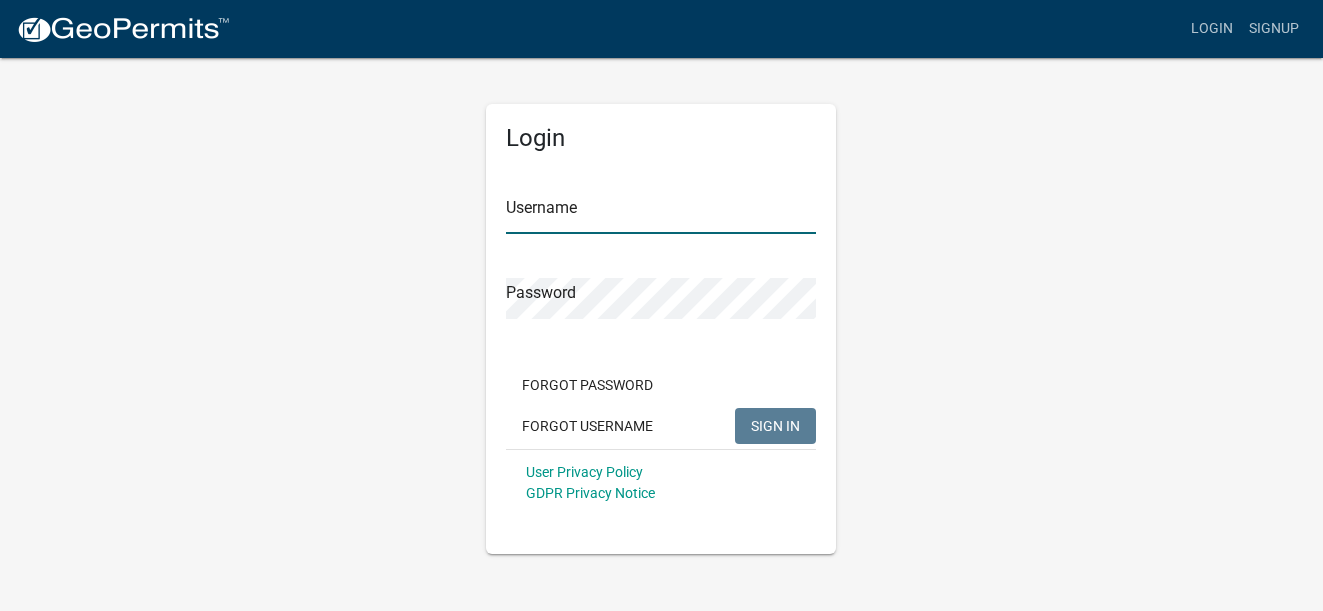 type on "[USERNAME]" 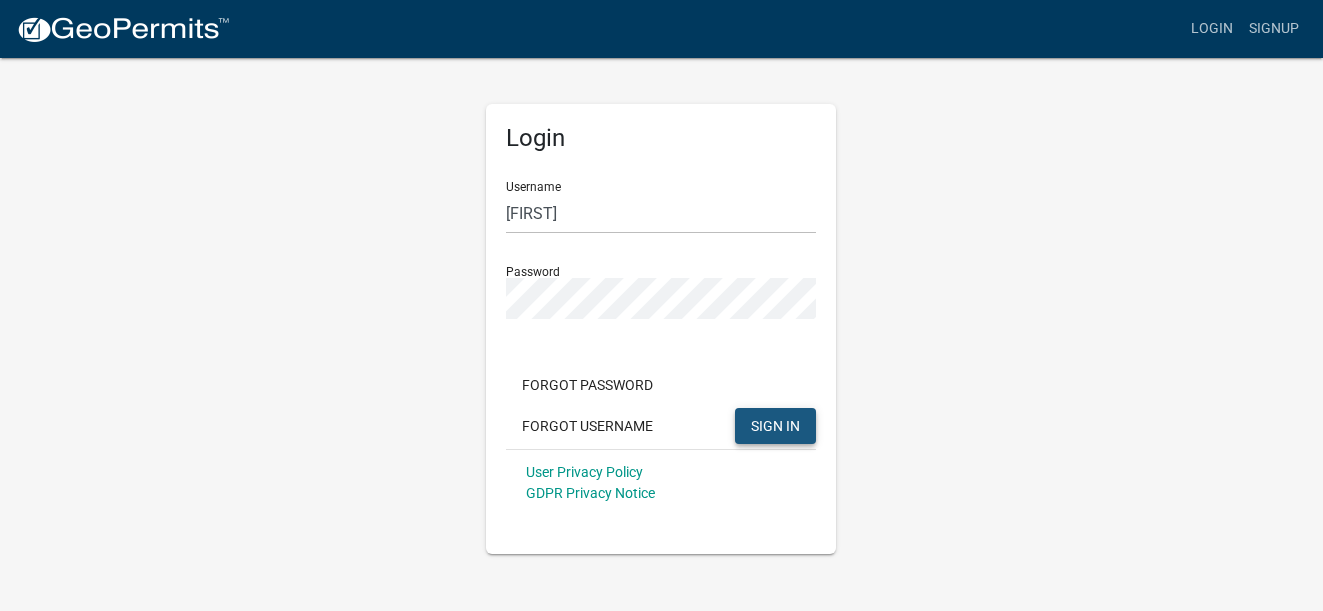 click on "SIGN IN" 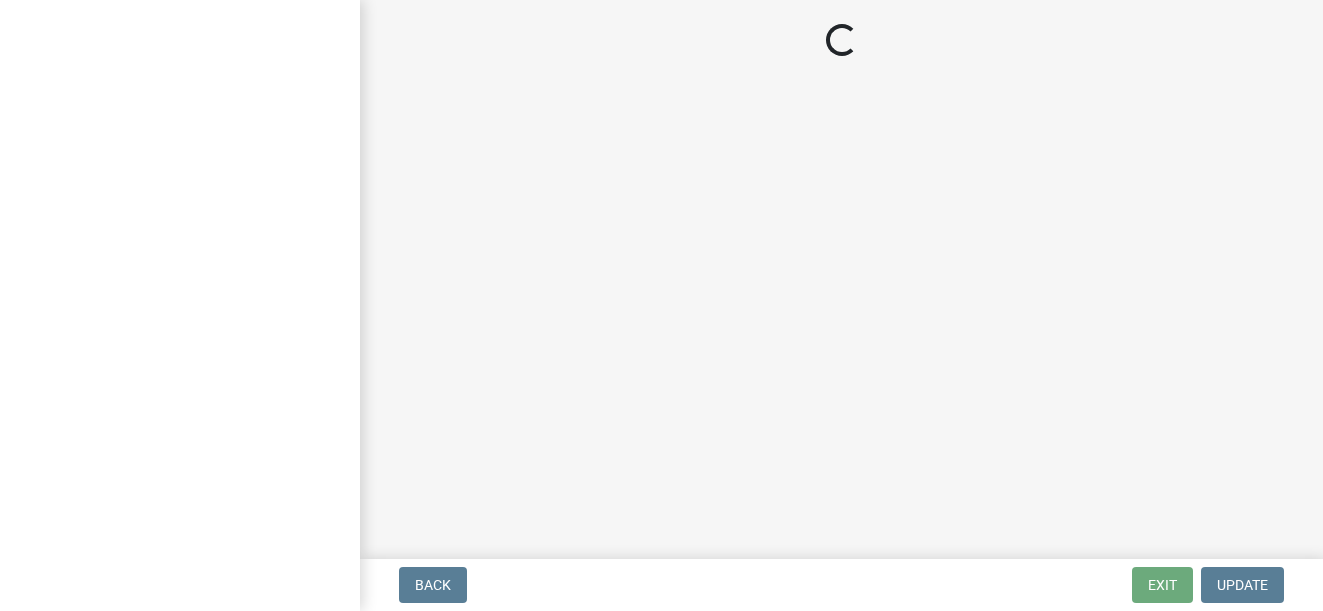 scroll, scrollTop: 0, scrollLeft: 0, axis: both 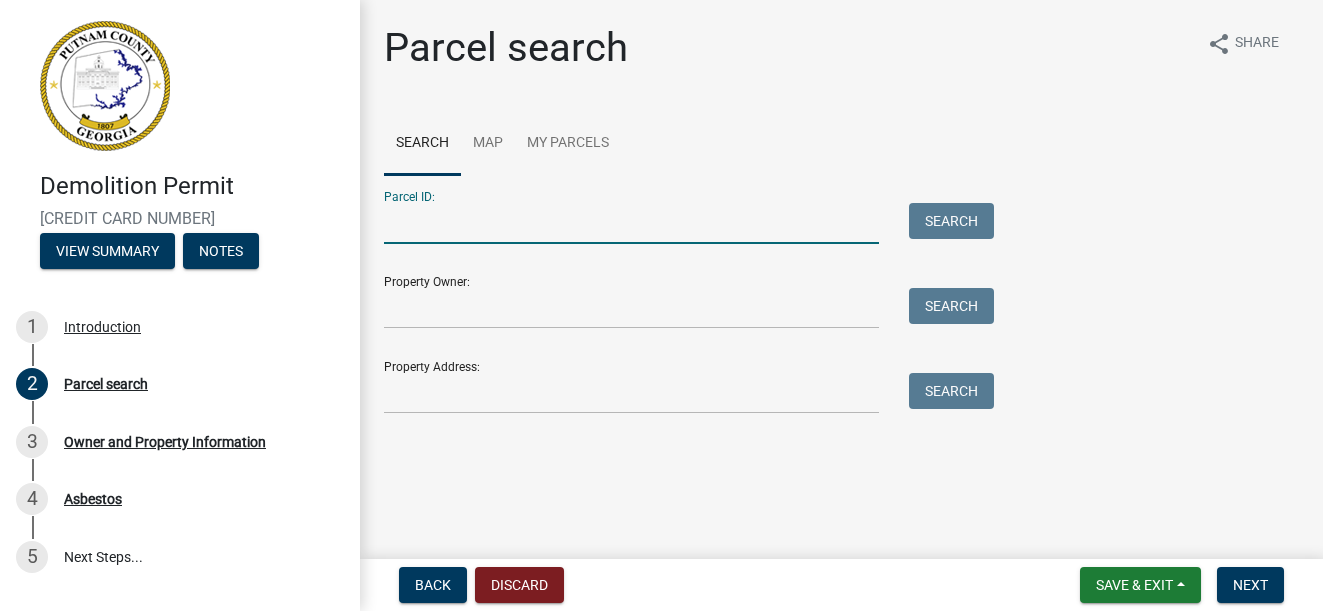 click on "Parcel ID:" at bounding box center (631, 223) 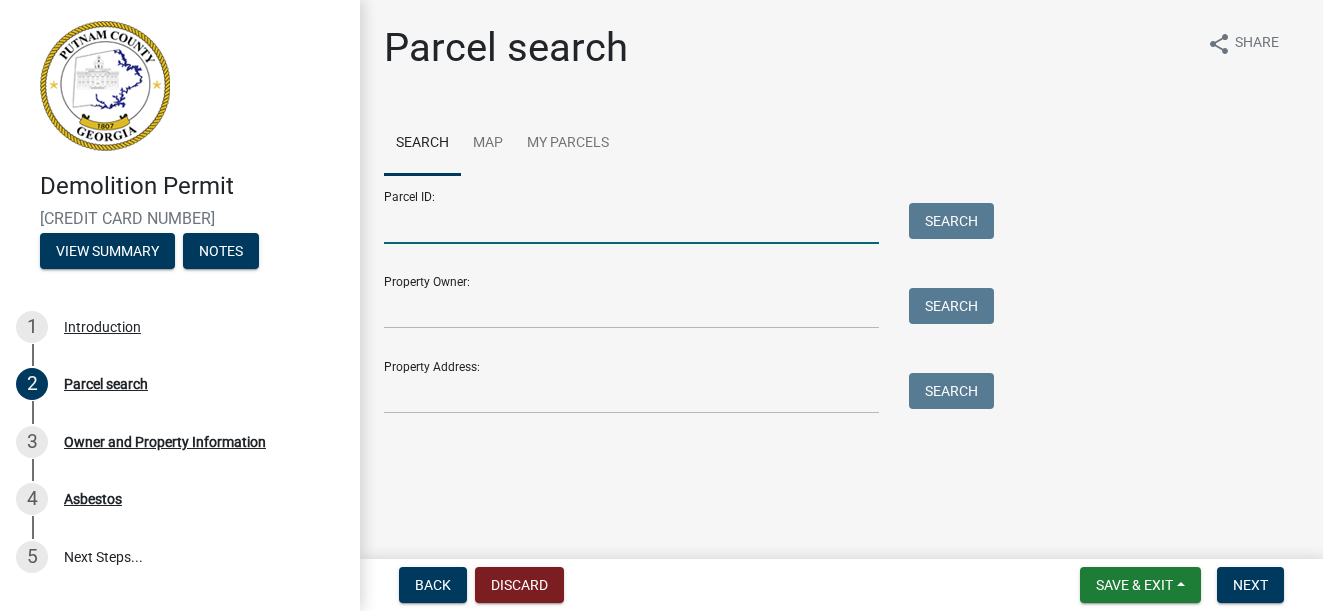 click on "Parcel ID:" at bounding box center (631, 223) 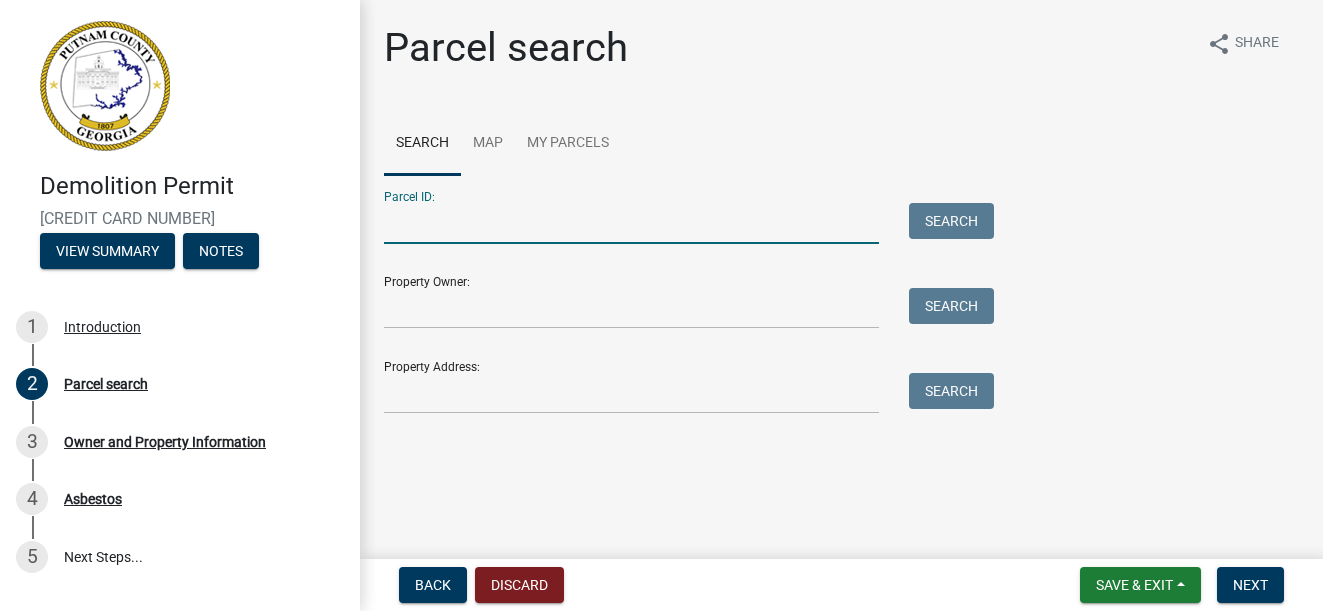 paste on "[CREDIT CARD NUMBER]" 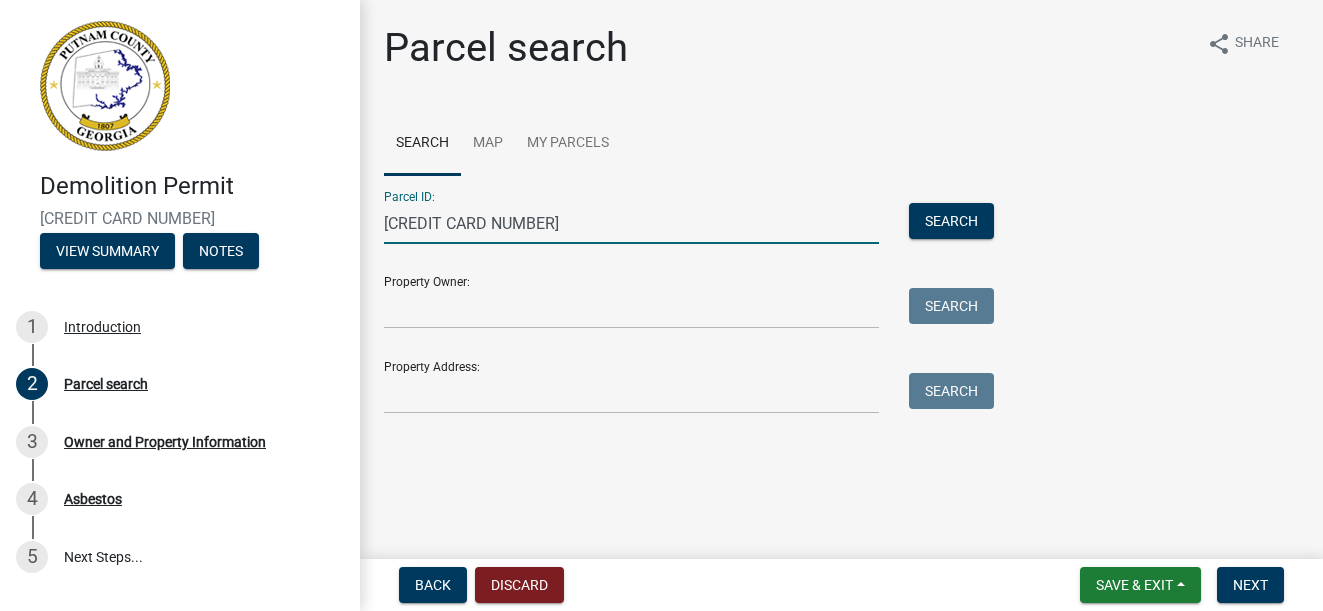 type on "[CREDIT CARD NUMBER]" 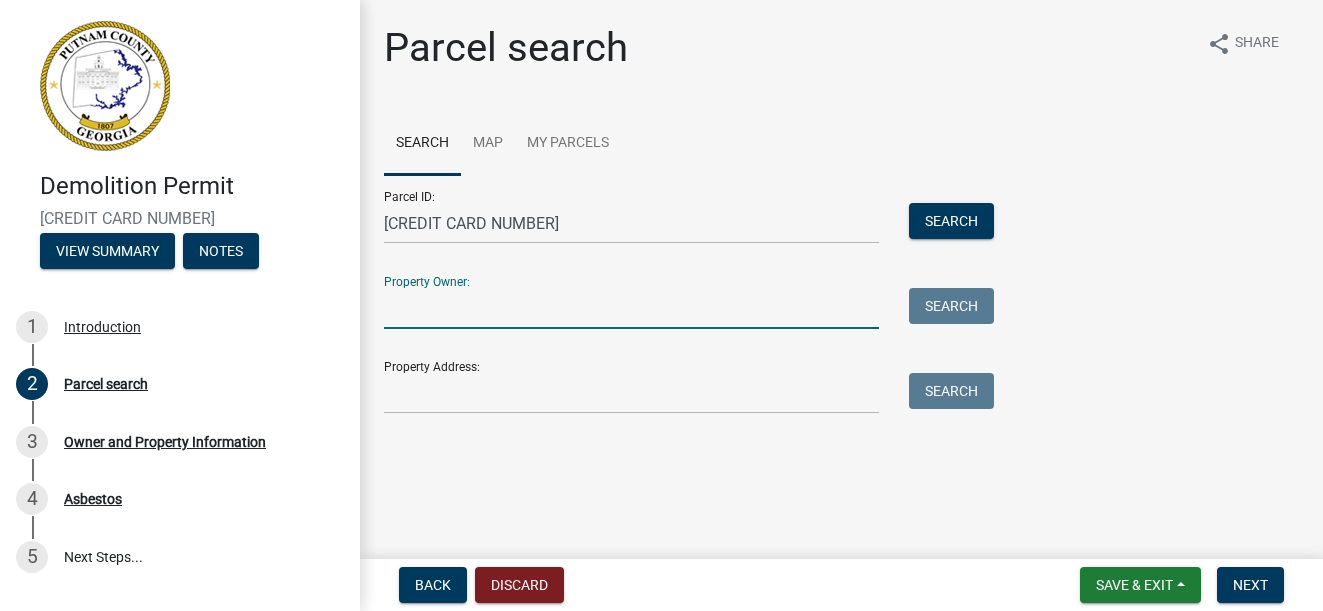 click on "Property Owner:" at bounding box center [631, 308] 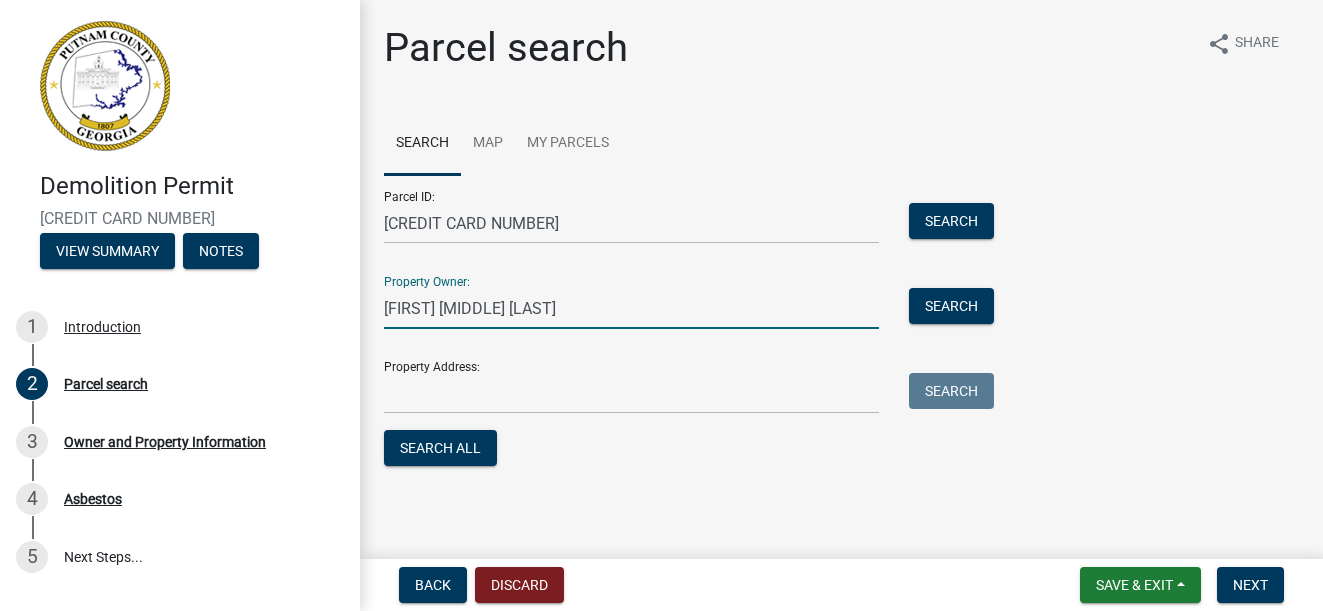 type on "[FIRST] [MIDDLE] [LAST]" 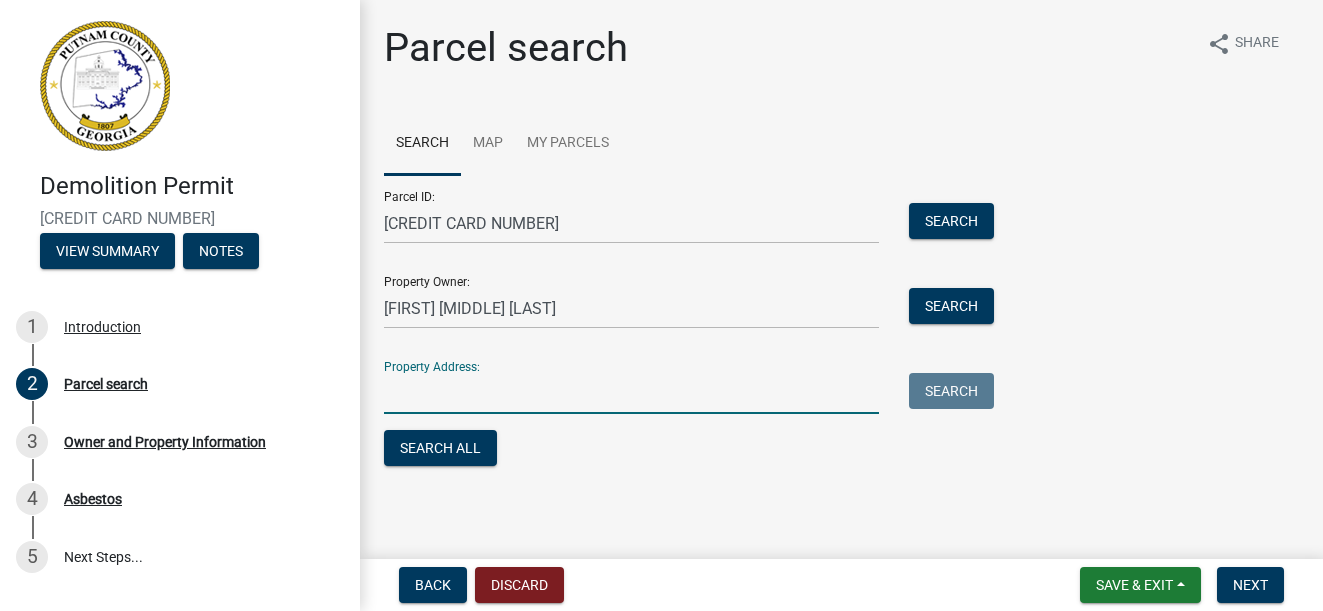 click on "Property Address:" at bounding box center [631, 393] 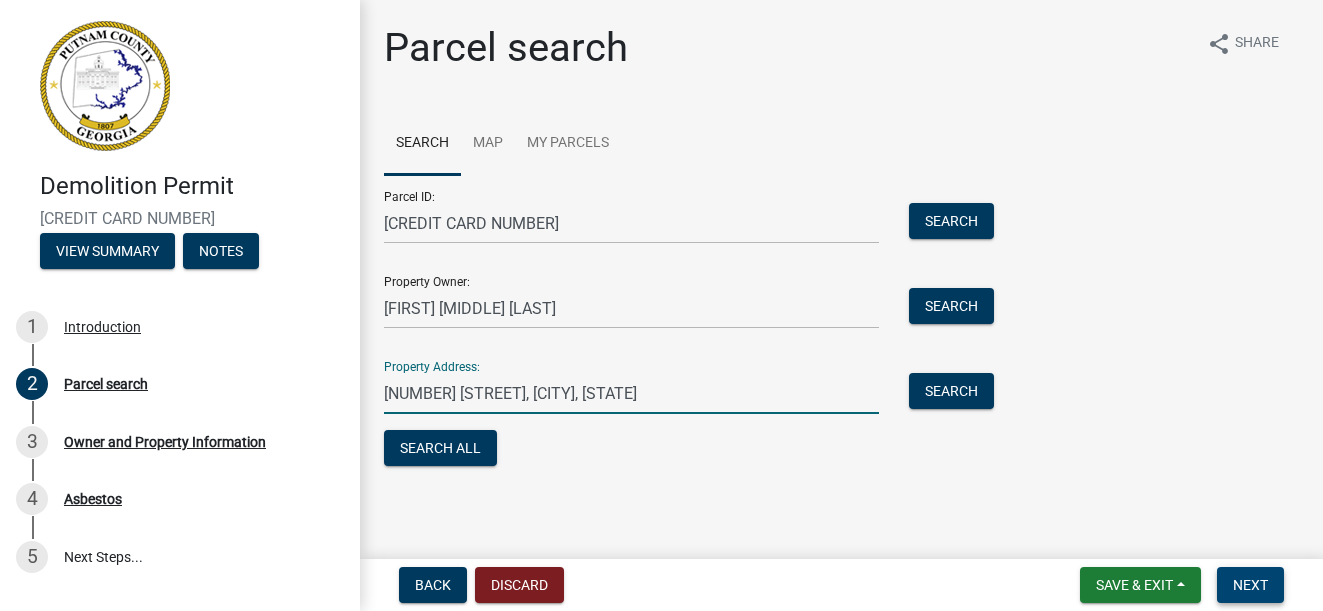 type on "[NUMBER] [STREET], [CITY], [STATE]" 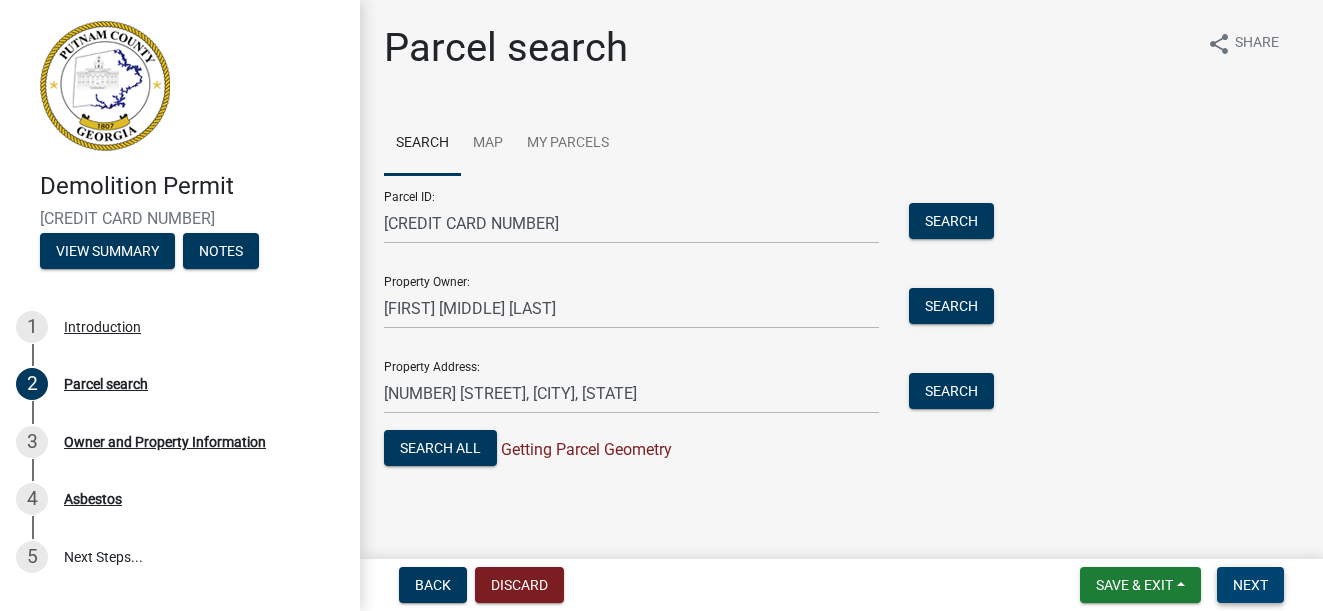 click on "Next" at bounding box center [1250, 585] 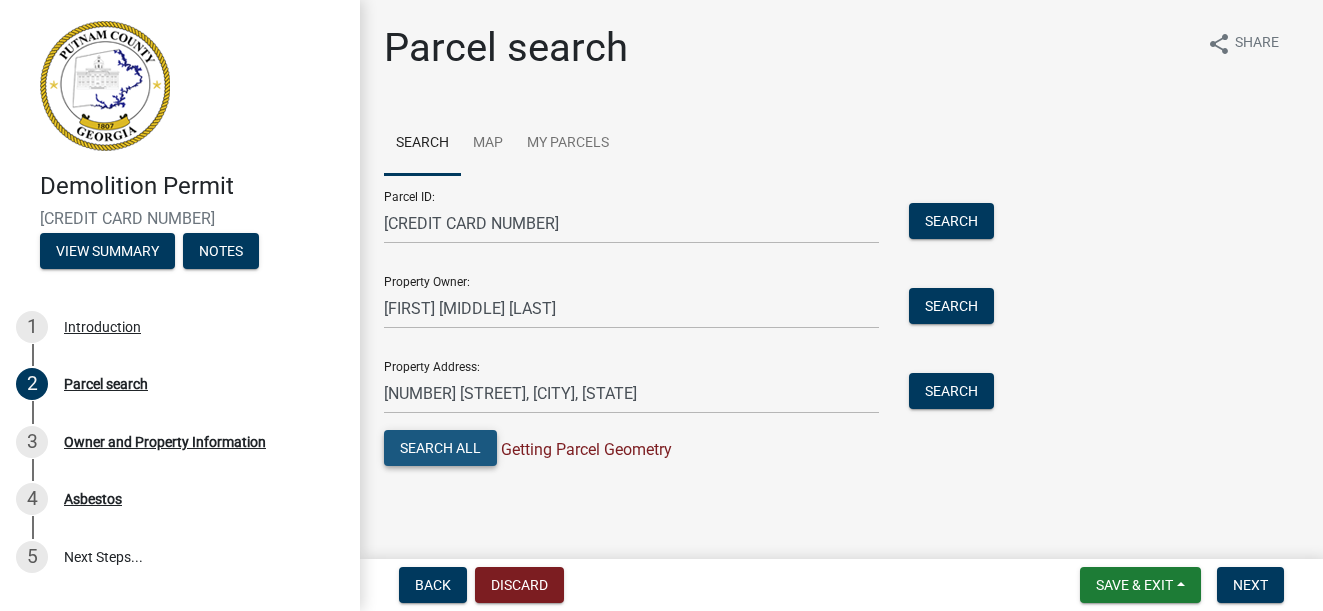 click on "Search All" at bounding box center [440, 448] 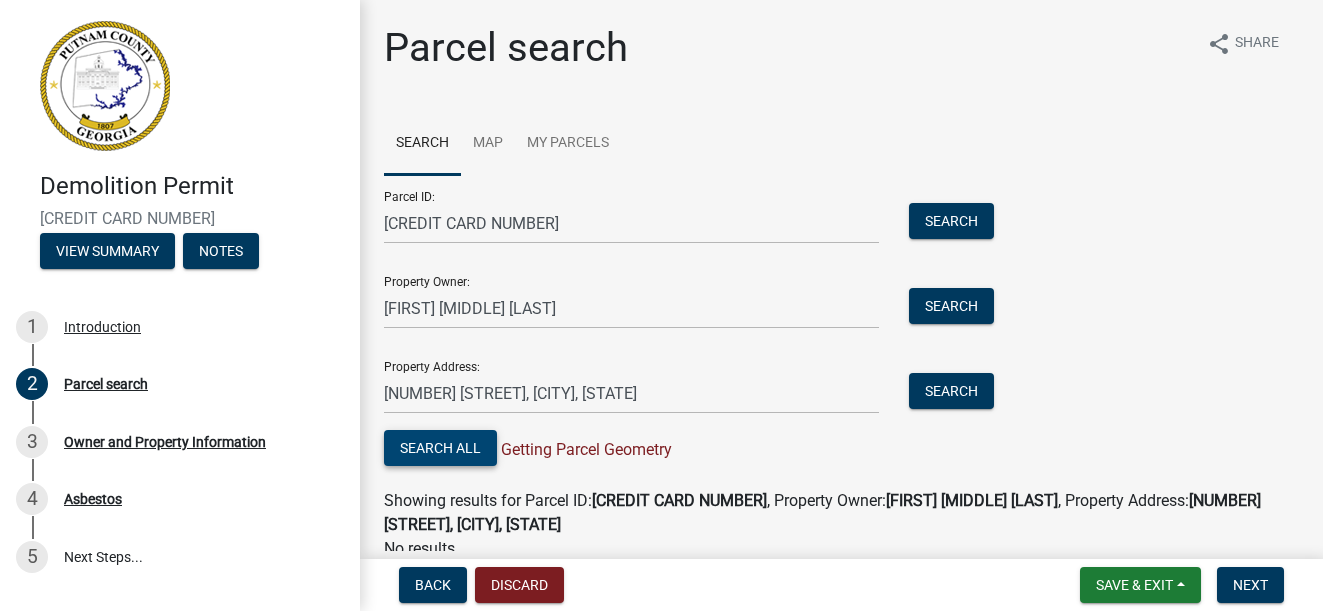 scroll, scrollTop: 64, scrollLeft: 0, axis: vertical 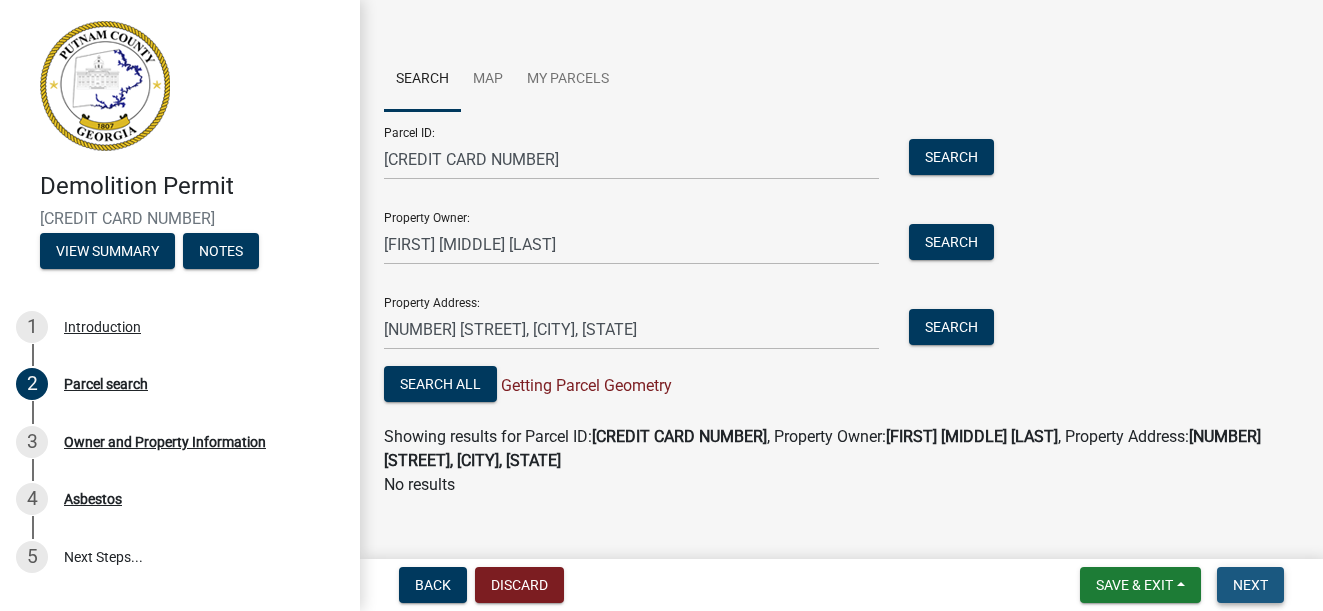 click on "Next" at bounding box center [1250, 585] 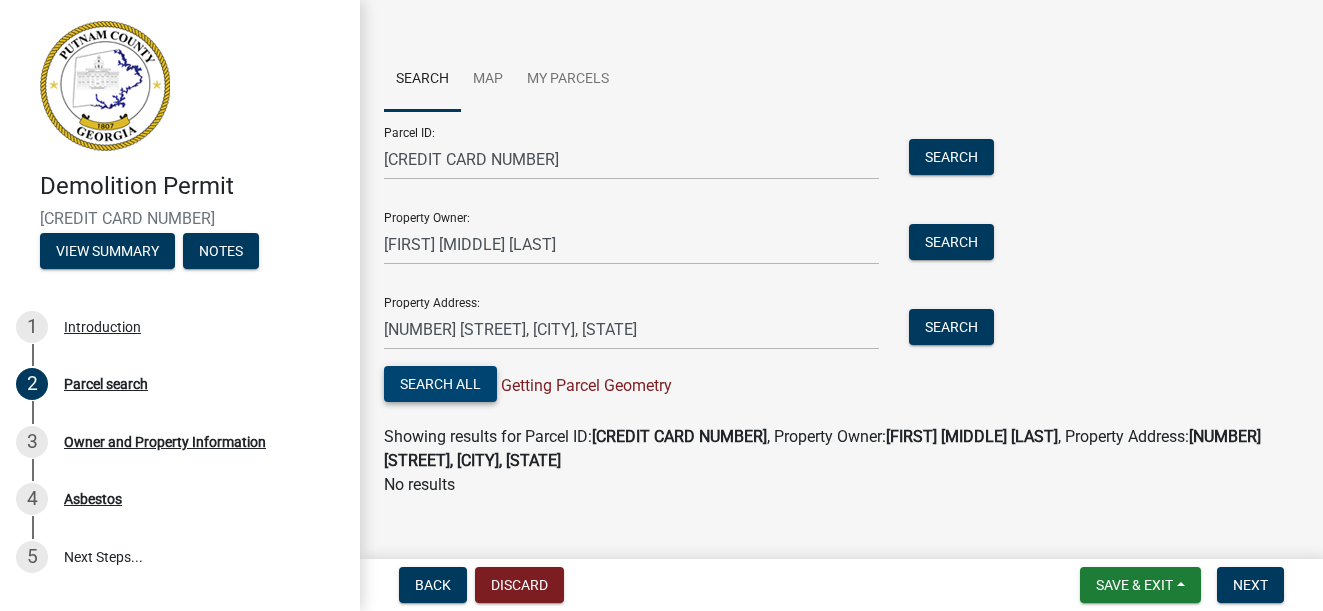 click on "Search All" at bounding box center [440, 384] 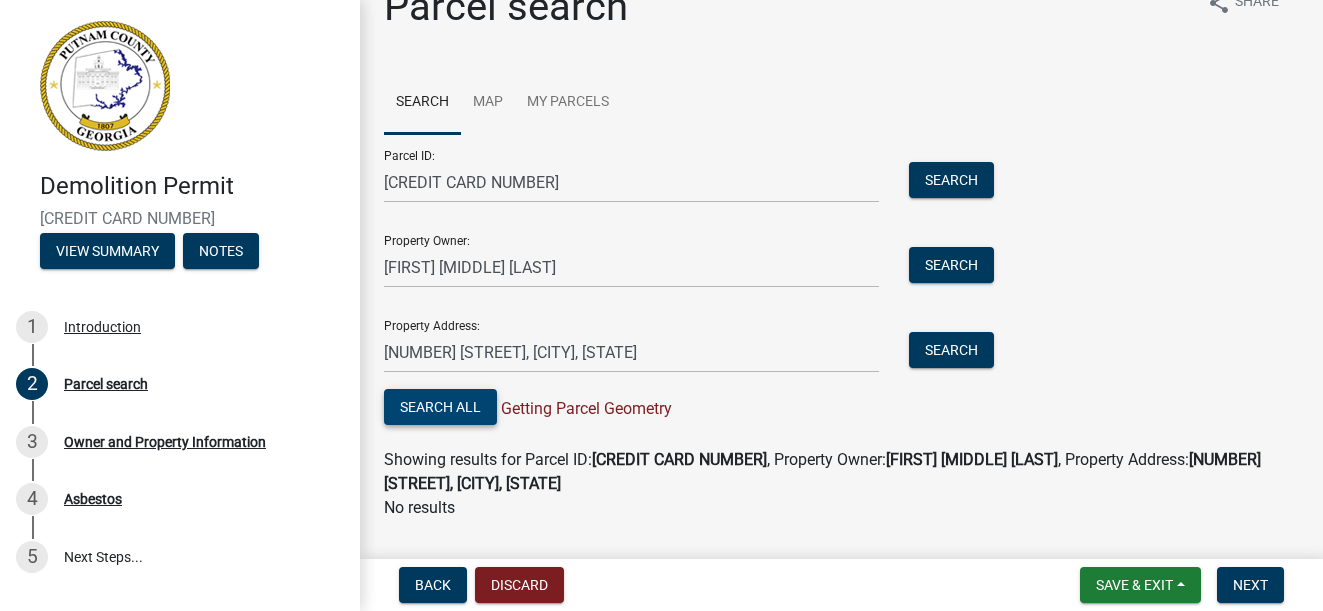 scroll, scrollTop: 64, scrollLeft: 0, axis: vertical 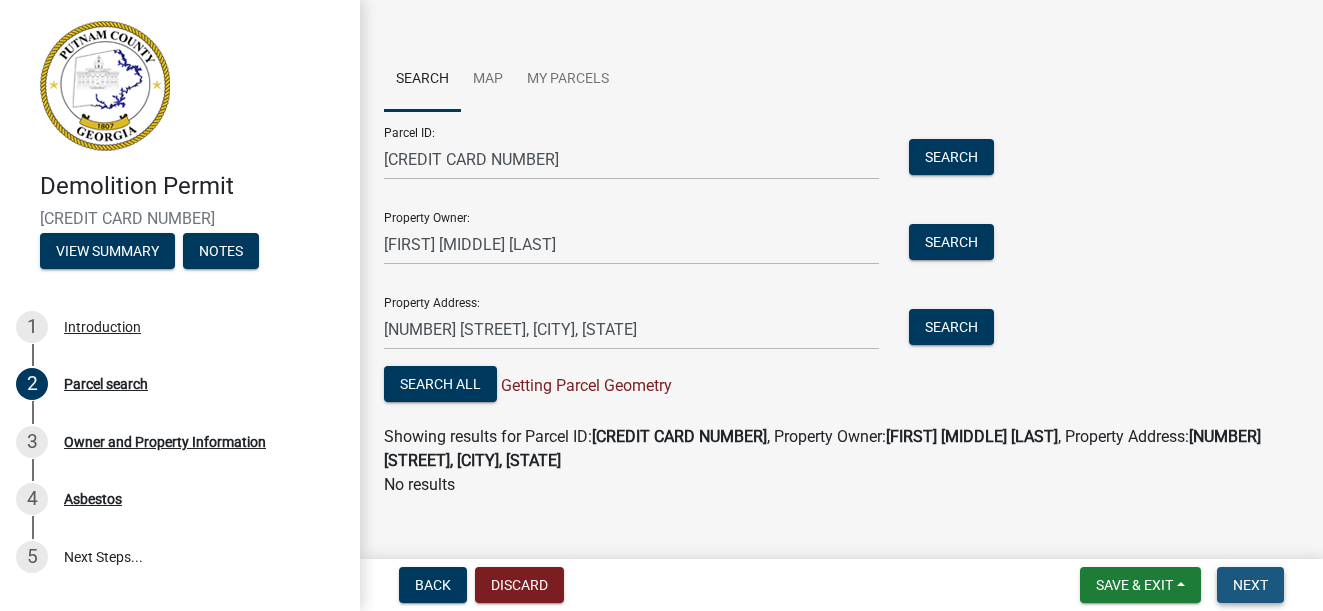 click on "Next" at bounding box center [1250, 585] 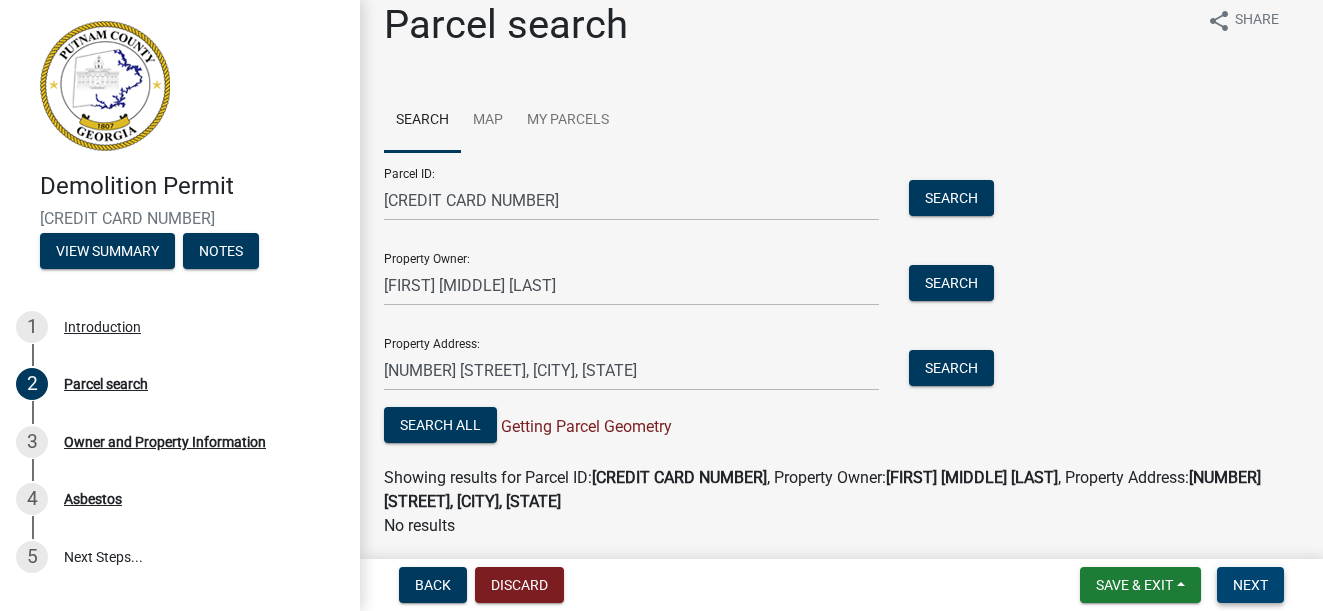 scroll, scrollTop: 0, scrollLeft: 0, axis: both 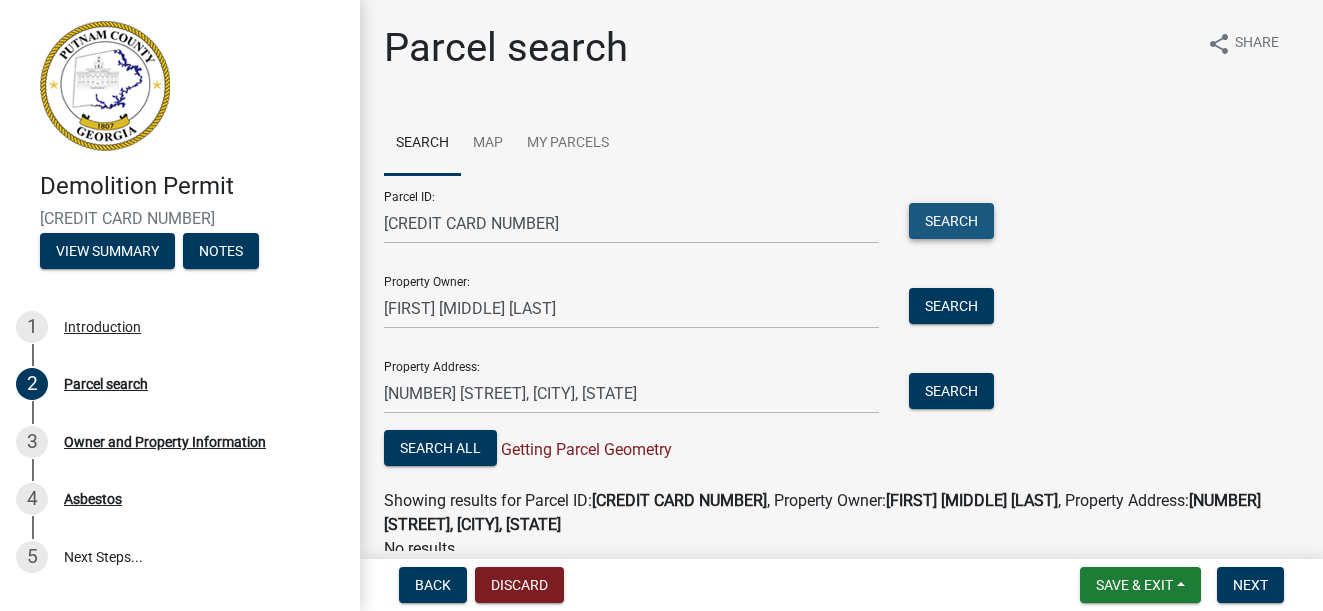 click on "Search" at bounding box center (951, 221) 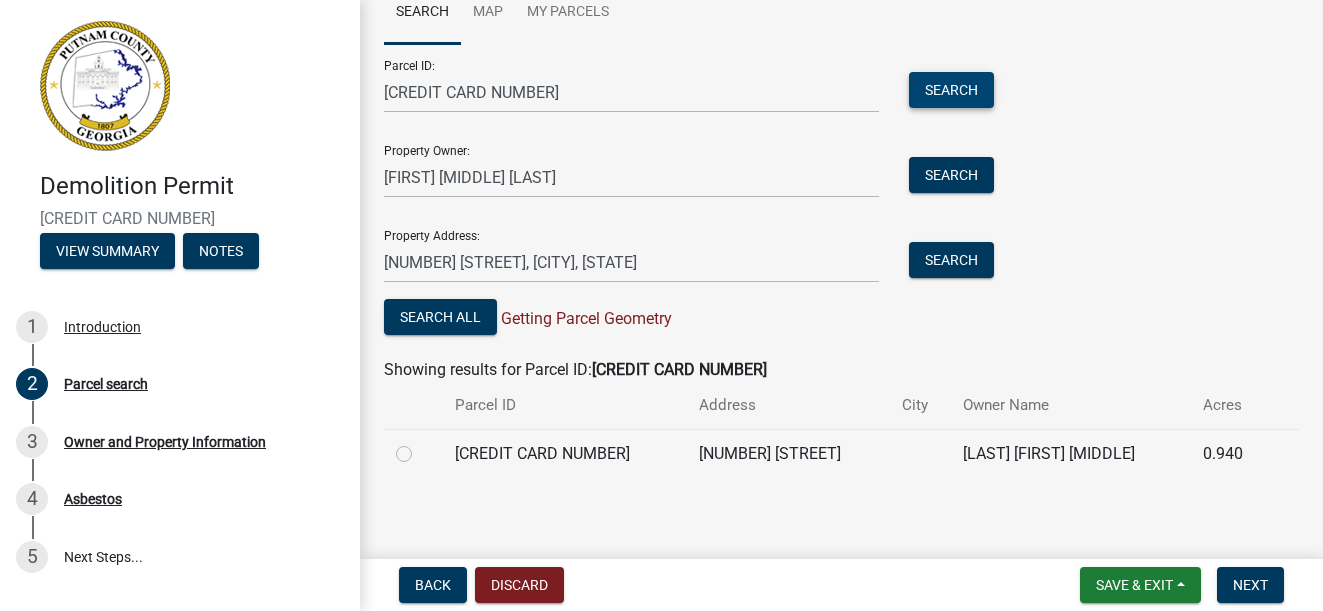 scroll, scrollTop: 136, scrollLeft: 0, axis: vertical 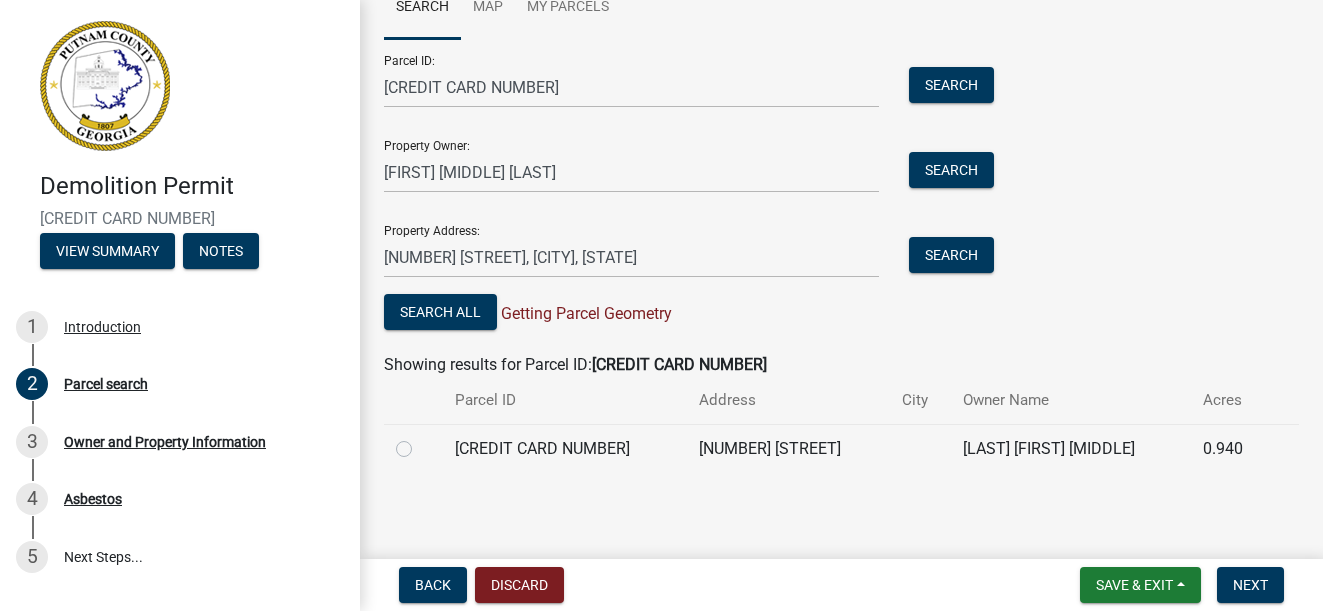 click 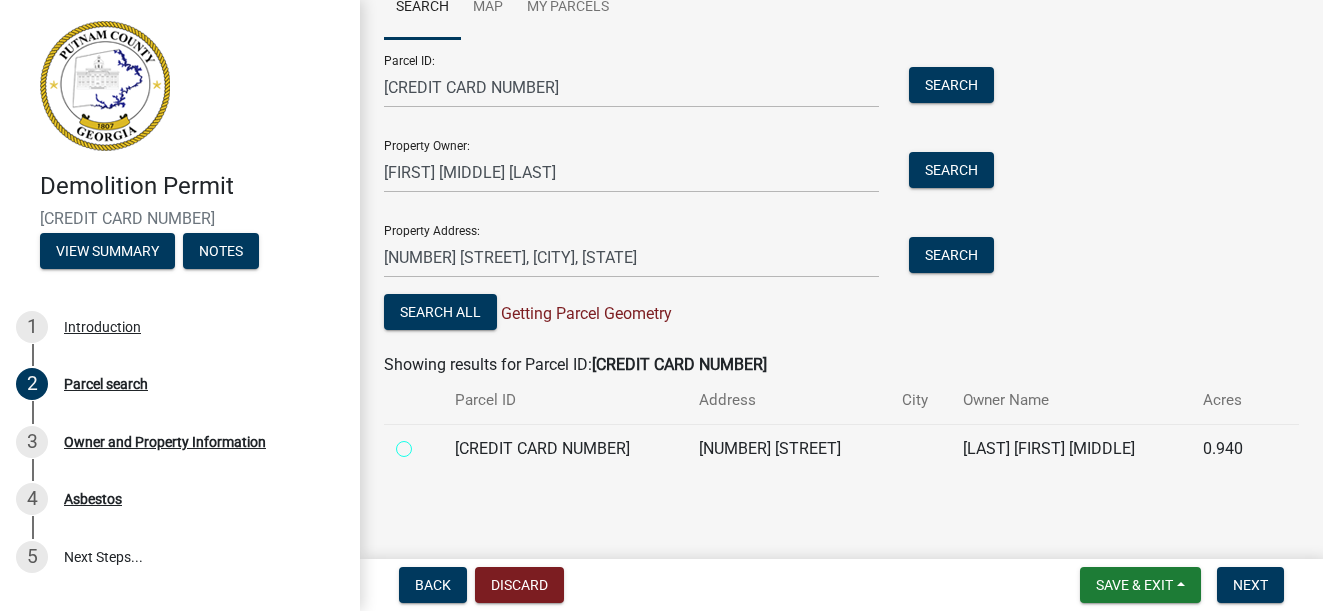 click at bounding box center (426, 443) 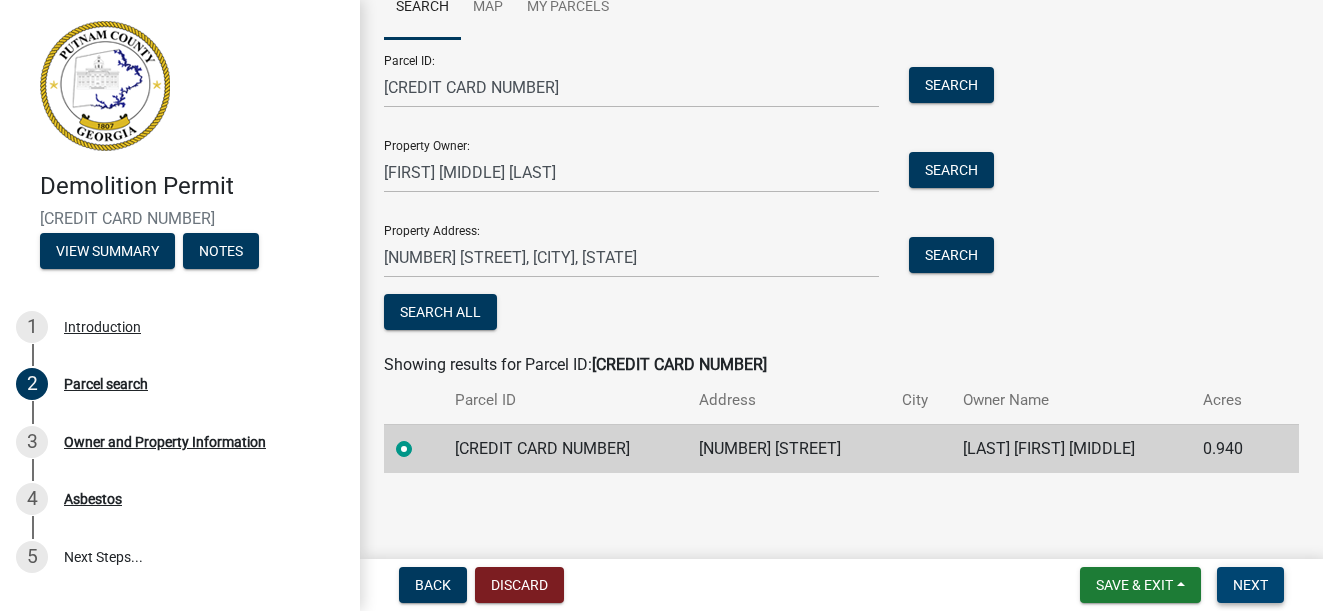 click on "Next" at bounding box center (1250, 585) 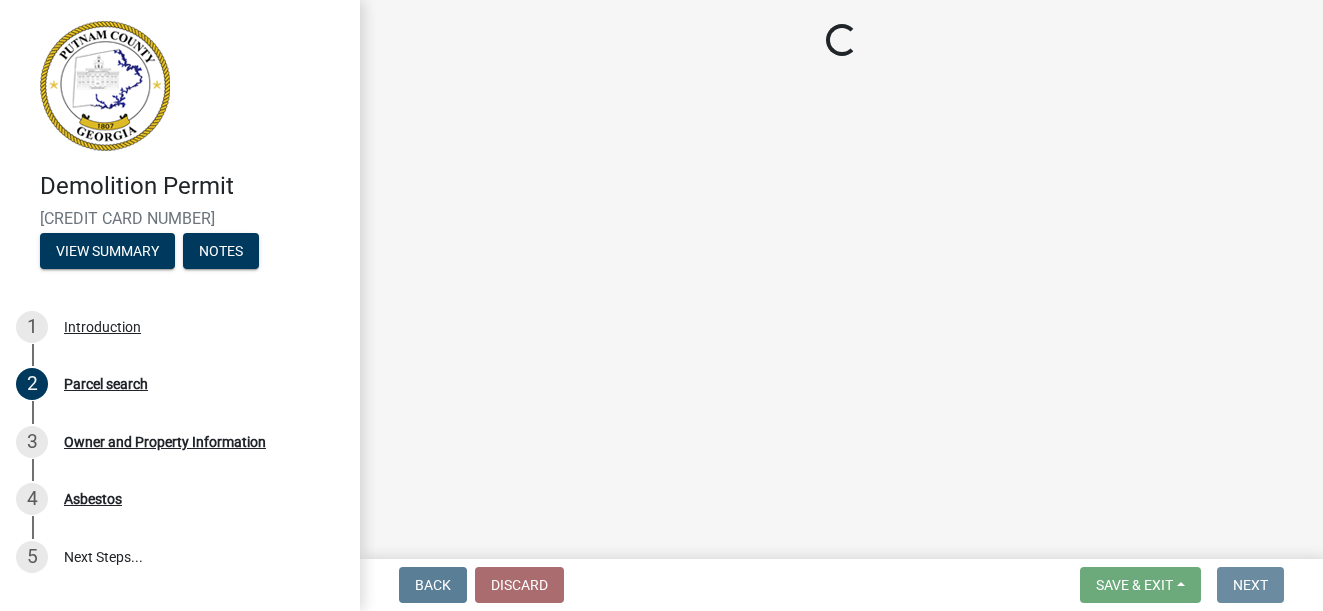 scroll, scrollTop: 0, scrollLeft: 0, axis: both 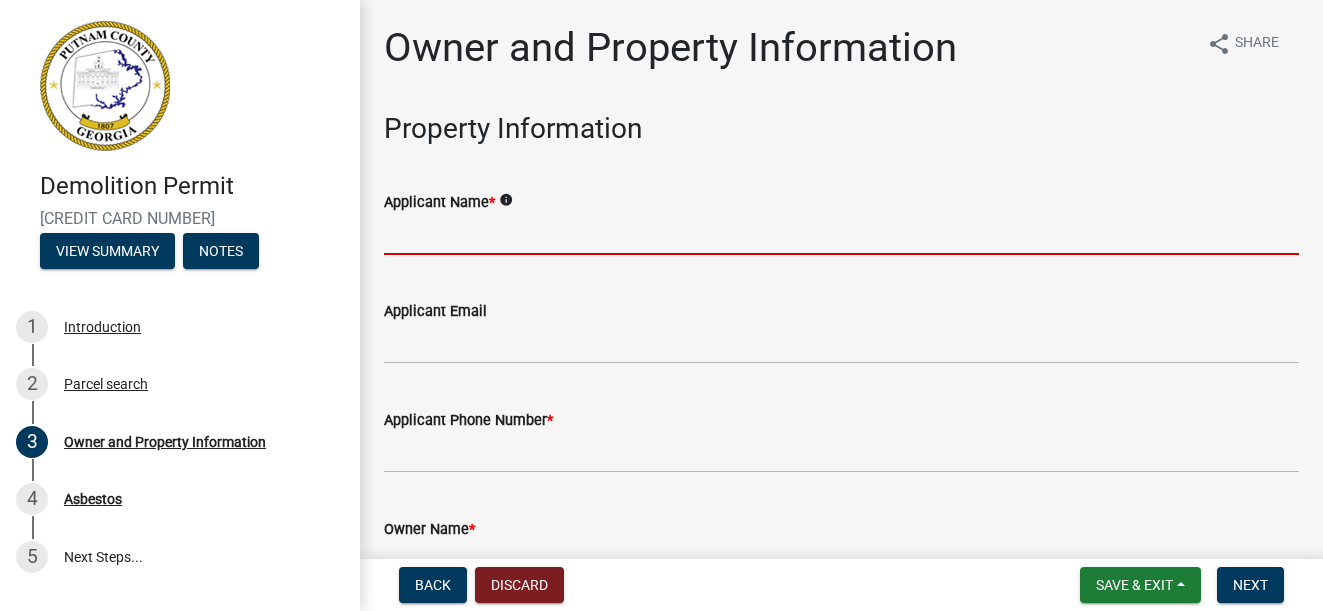 click on "Applicant Name  *" at bounding box center [841, 234] 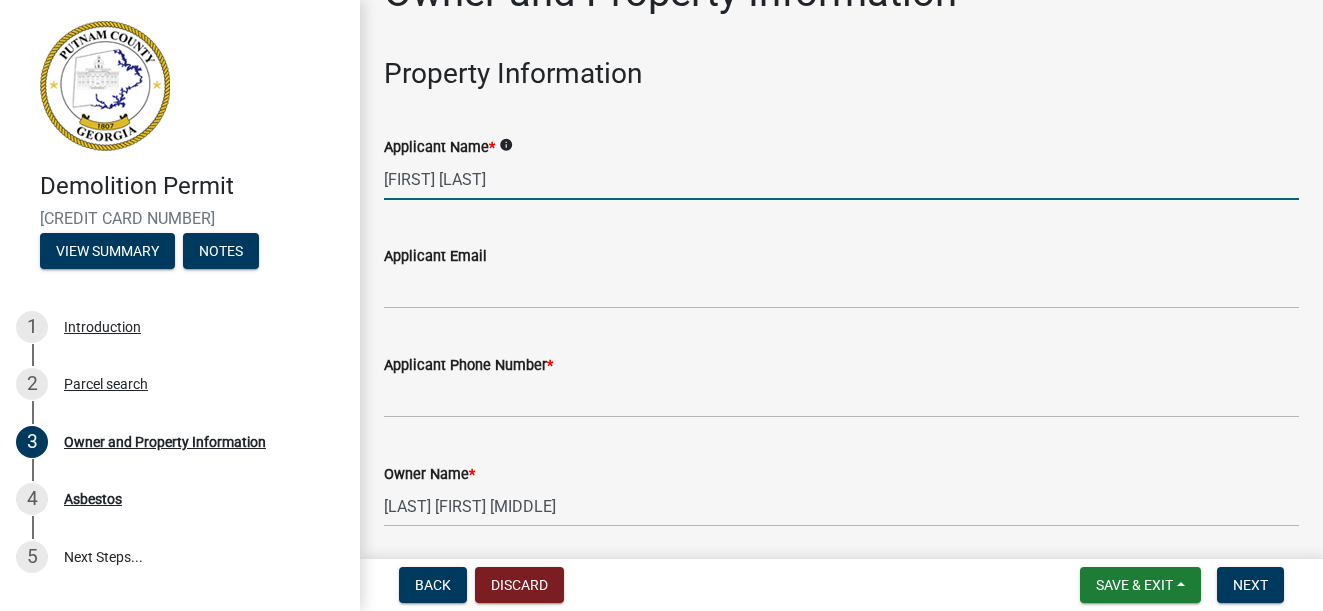 scroll, scrollTop: 0, scrollLeft: 0, axis: both 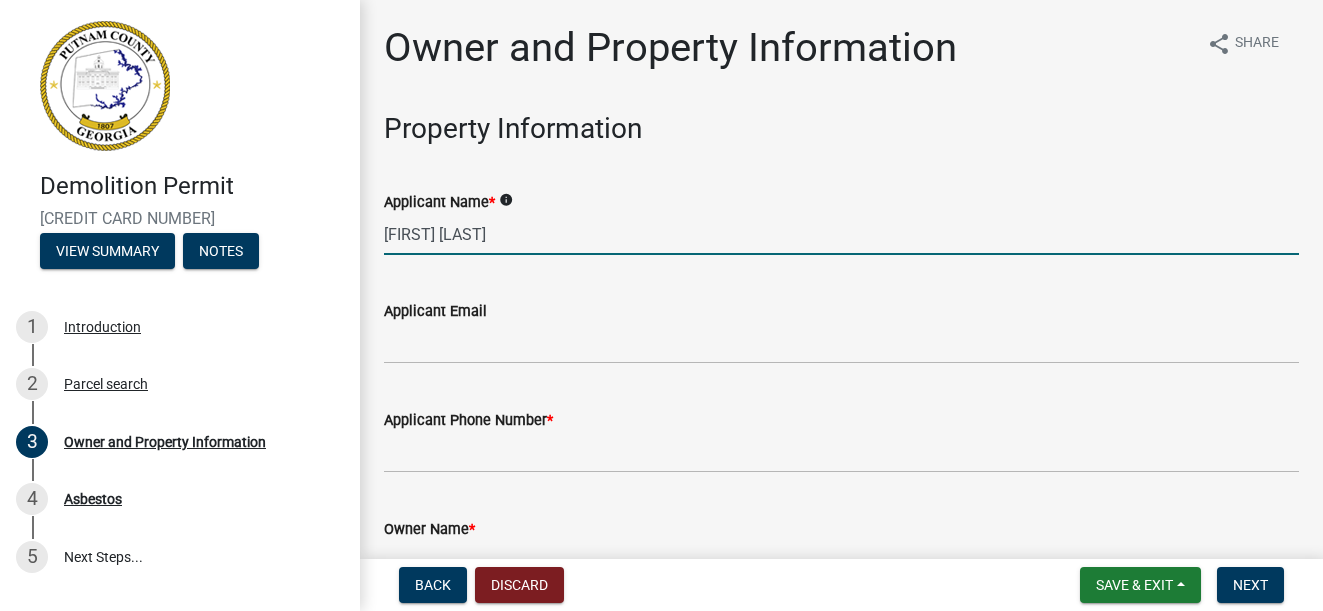type on "[FIRST] [LAST]" 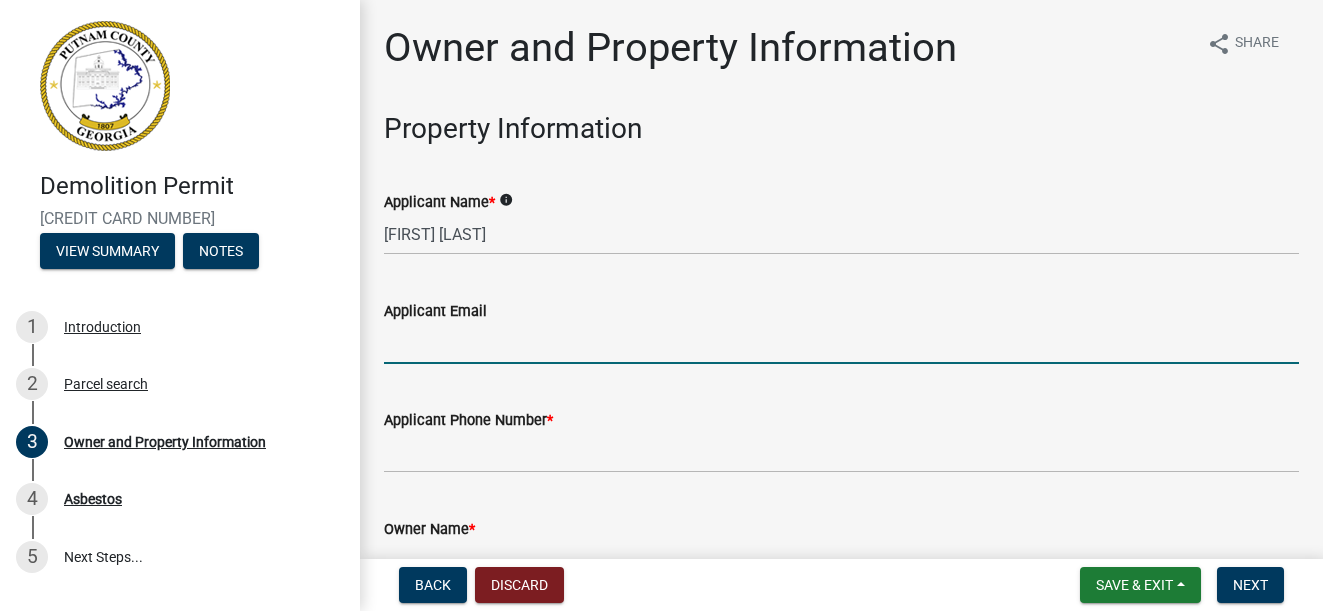 click on "Applicant Email" at bounding box center (841, 343) 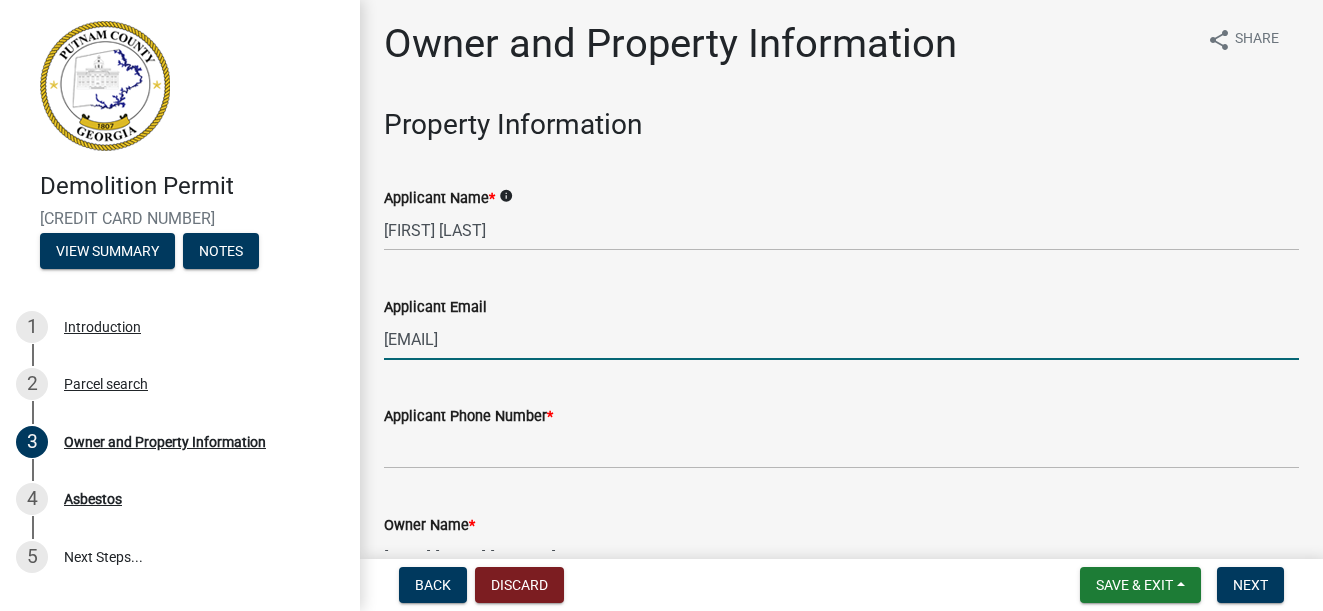 scroll, scrollTop: 0, scrollLeft: 0, axis: both 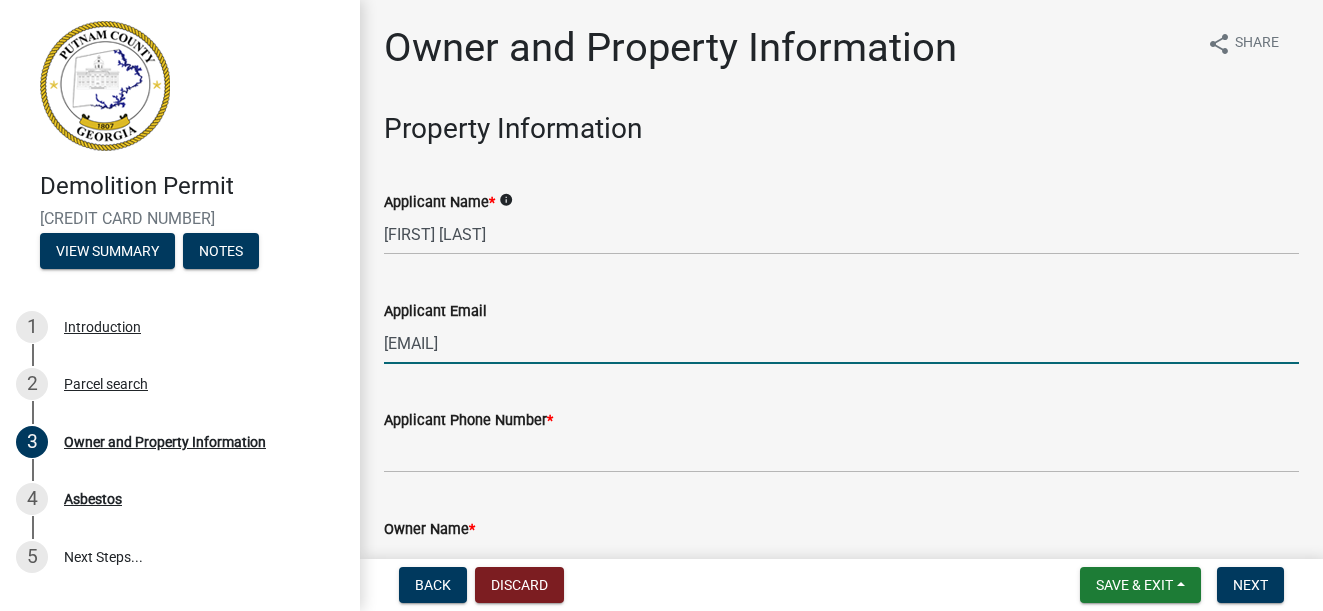 type on "[EMAIL]" 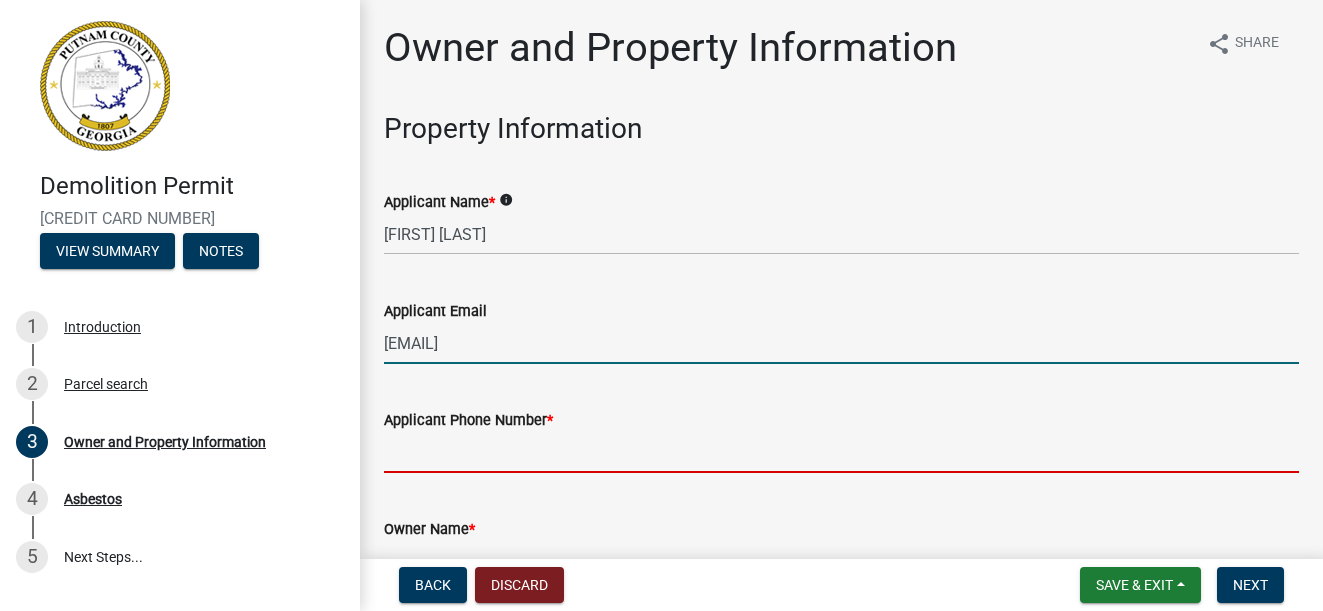 click on "Applicant Phone Number  *" at bounding box center (841, 452) 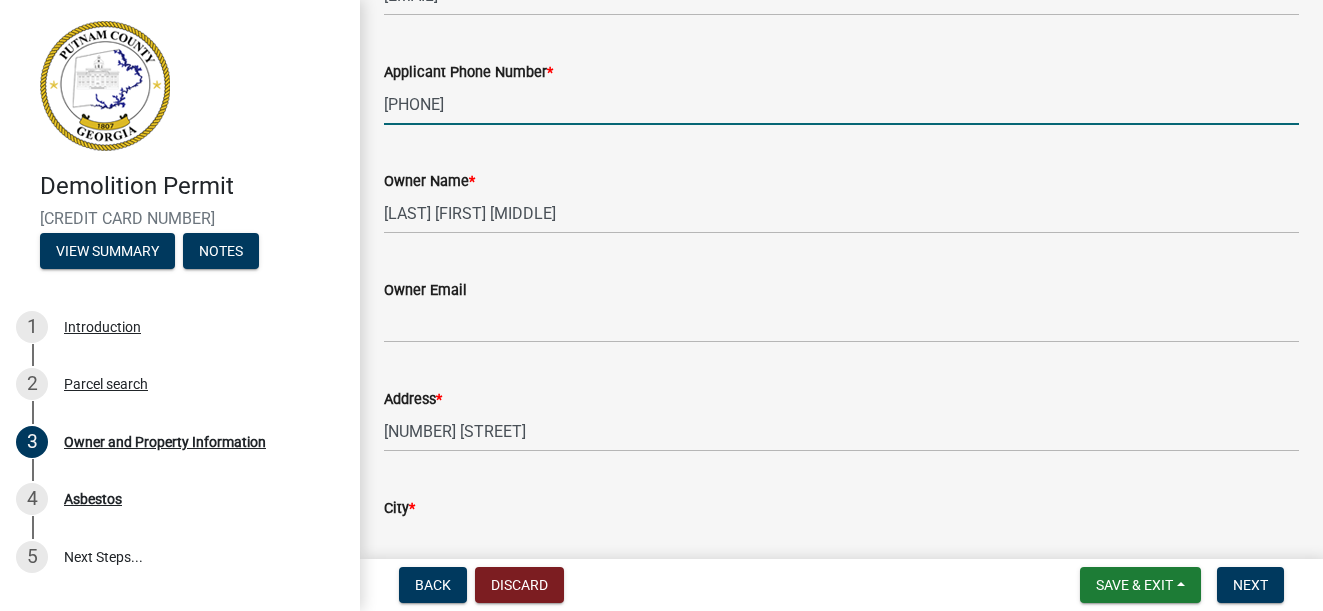 scroll, scrollTop: 400, scrollLeft: 0, axis: vertical 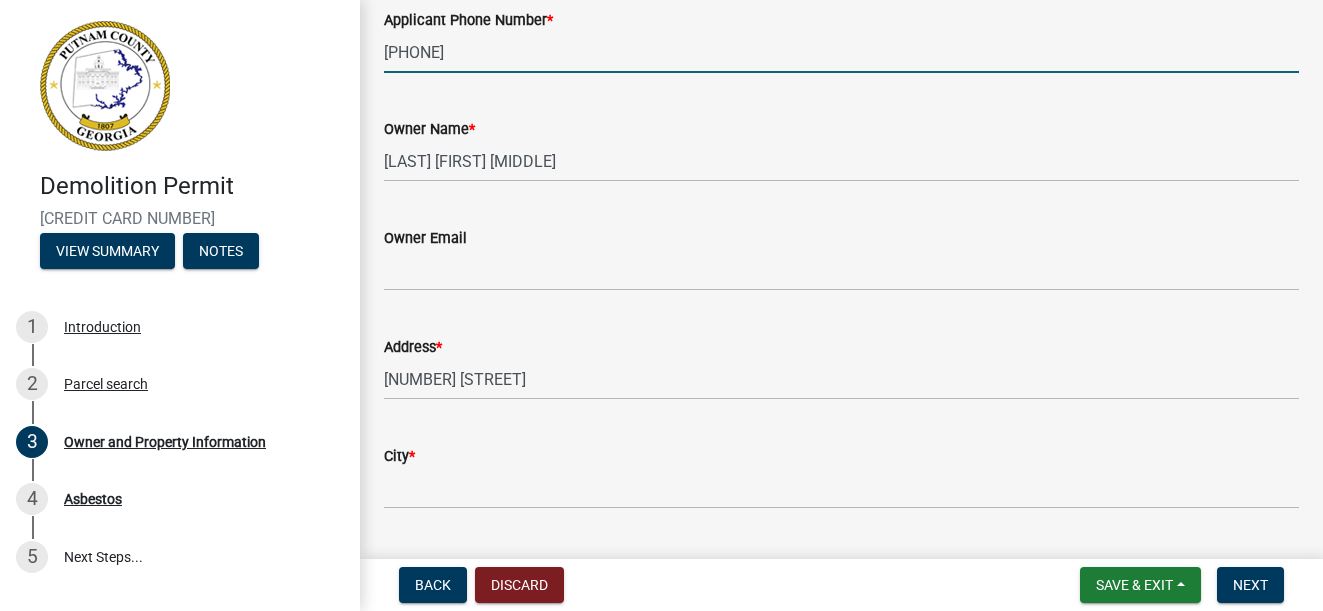 type on "[PHONE]" 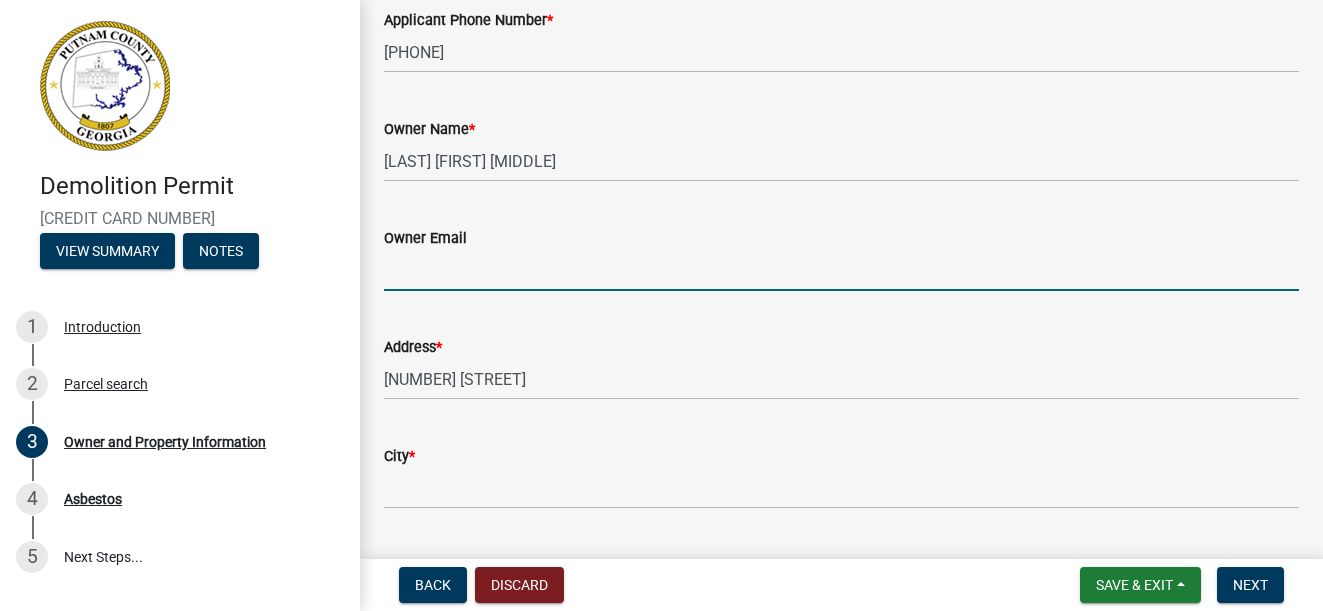 click on "Owner Email" at bounding box center [841, 270] 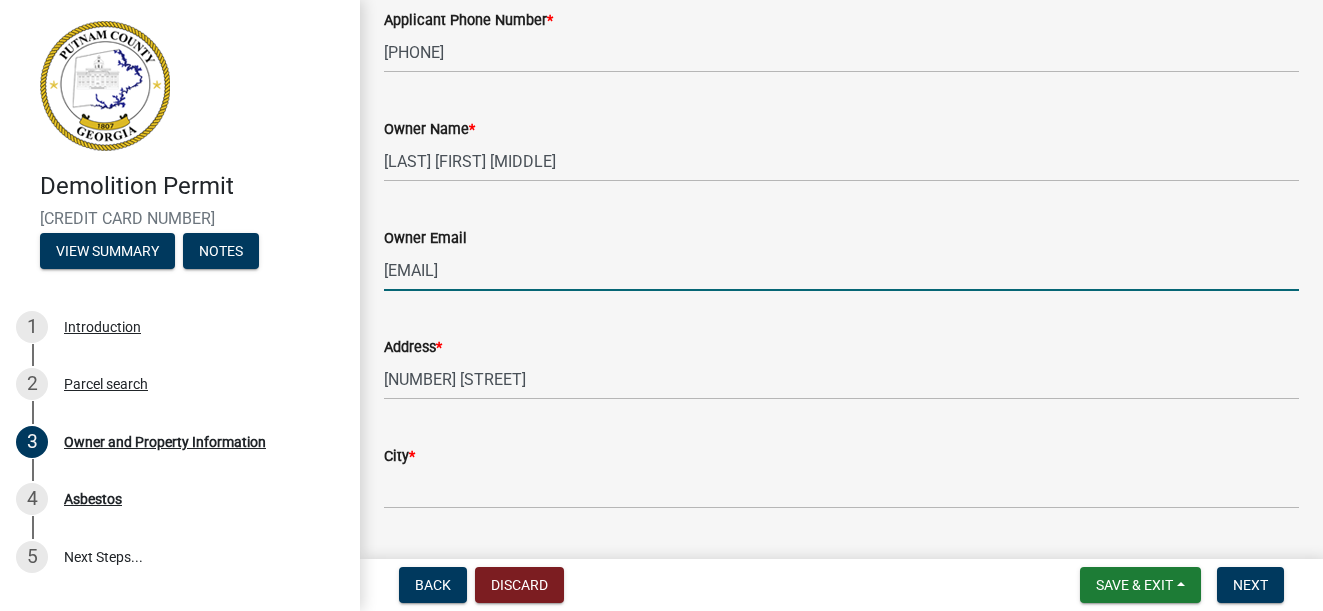 type on "[EMAIL]" 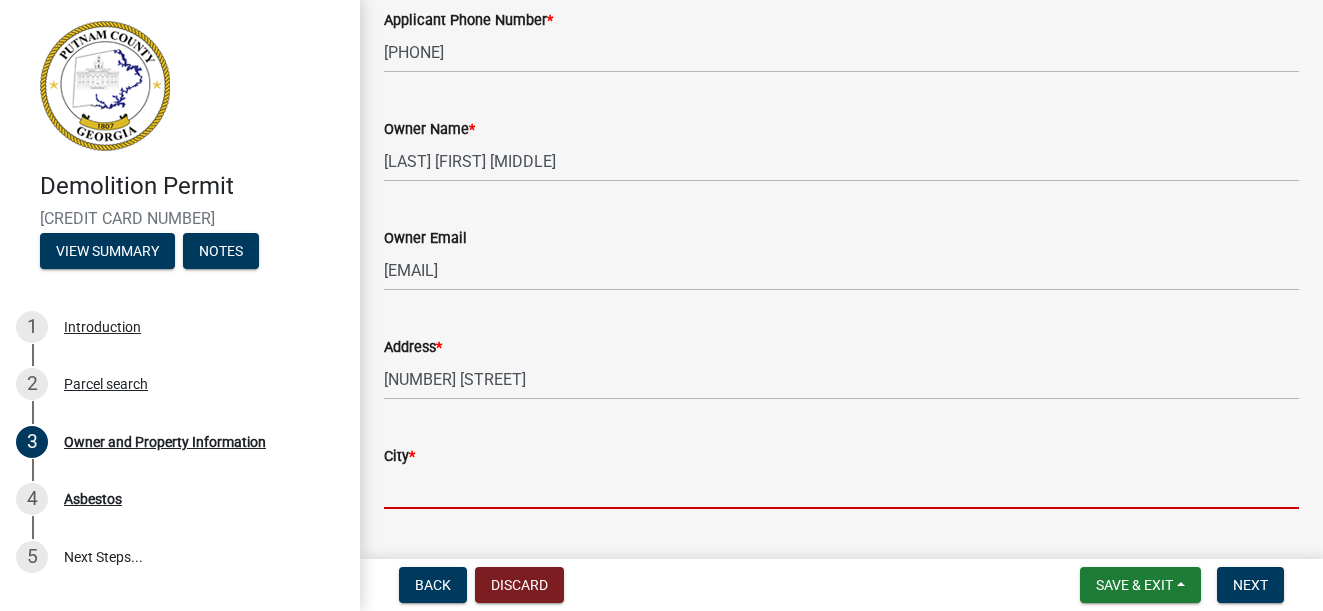 click on "City  *" at bounding box center [841, 488] 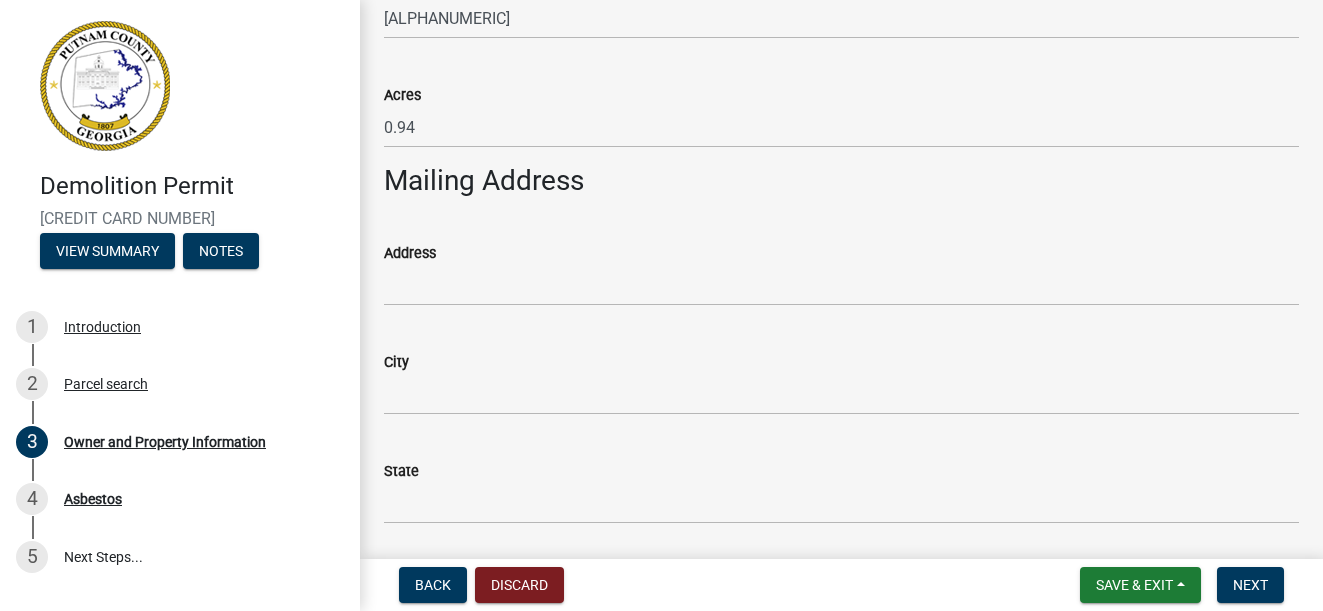scroll, scrollTop: 1100, scrollLeft: 0, axis: vertical 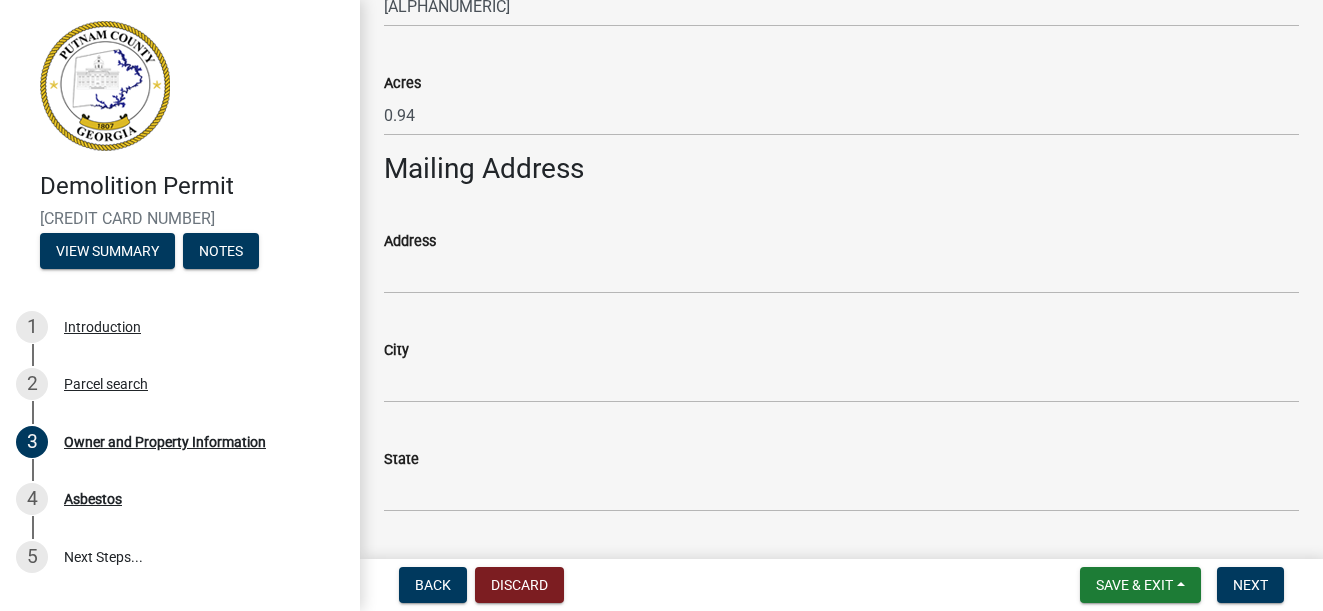 type on "Eatonton" 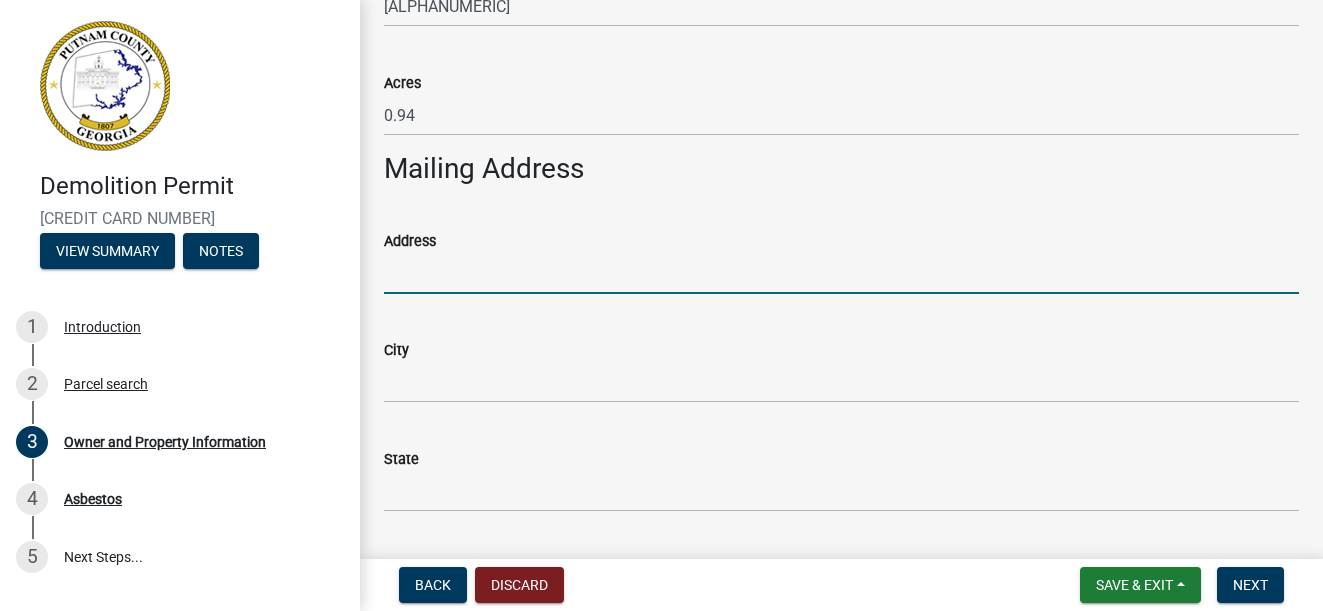 click on "Address" at bounding box center [841, 273] 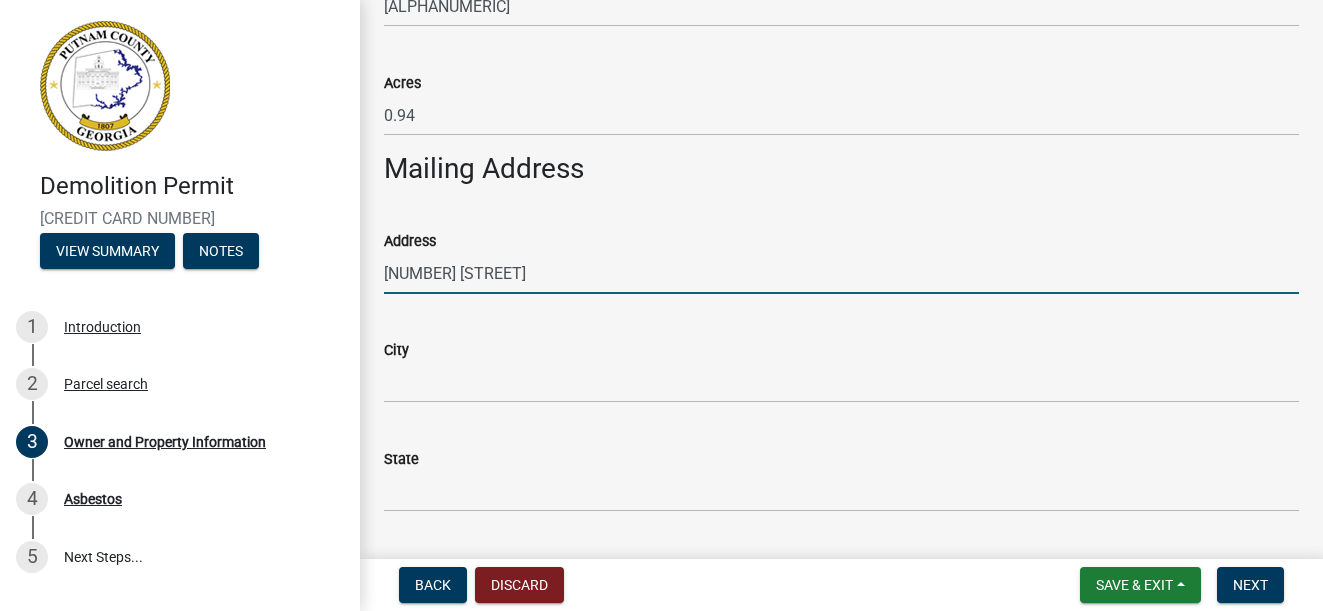 scroll, scrollTop: 1200, scrollLeft: 0, axis: vertical 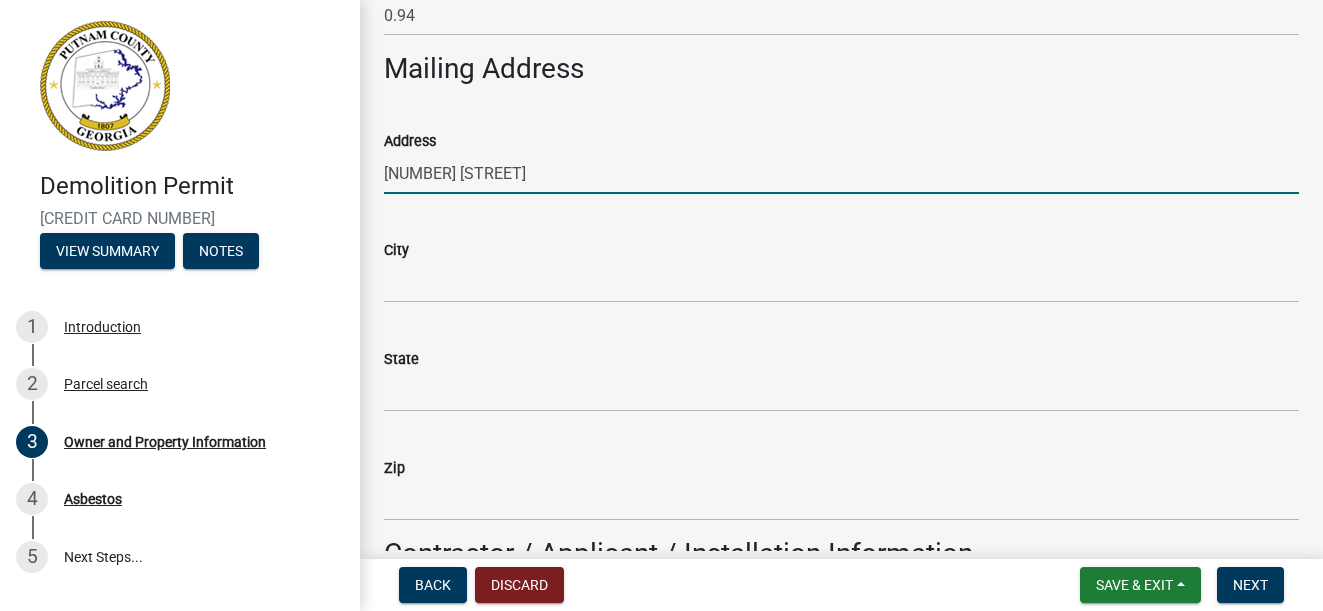 type on "[NUMBER] [STREET]" 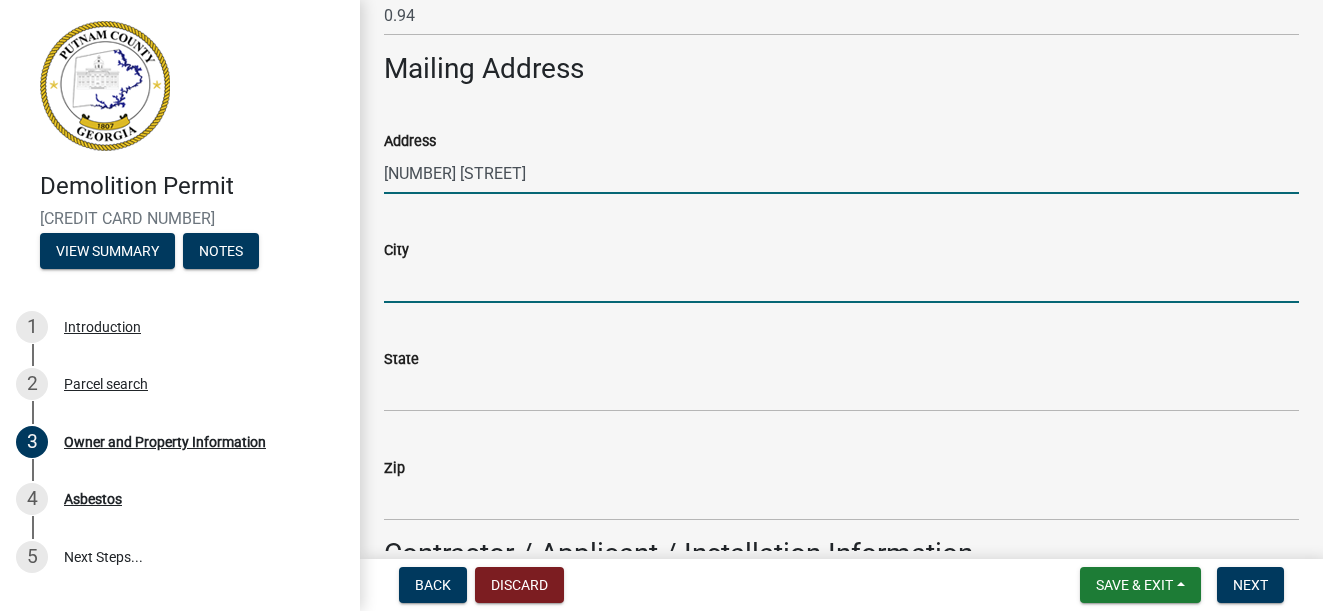 click on "City" at bounding box center [841, 282] 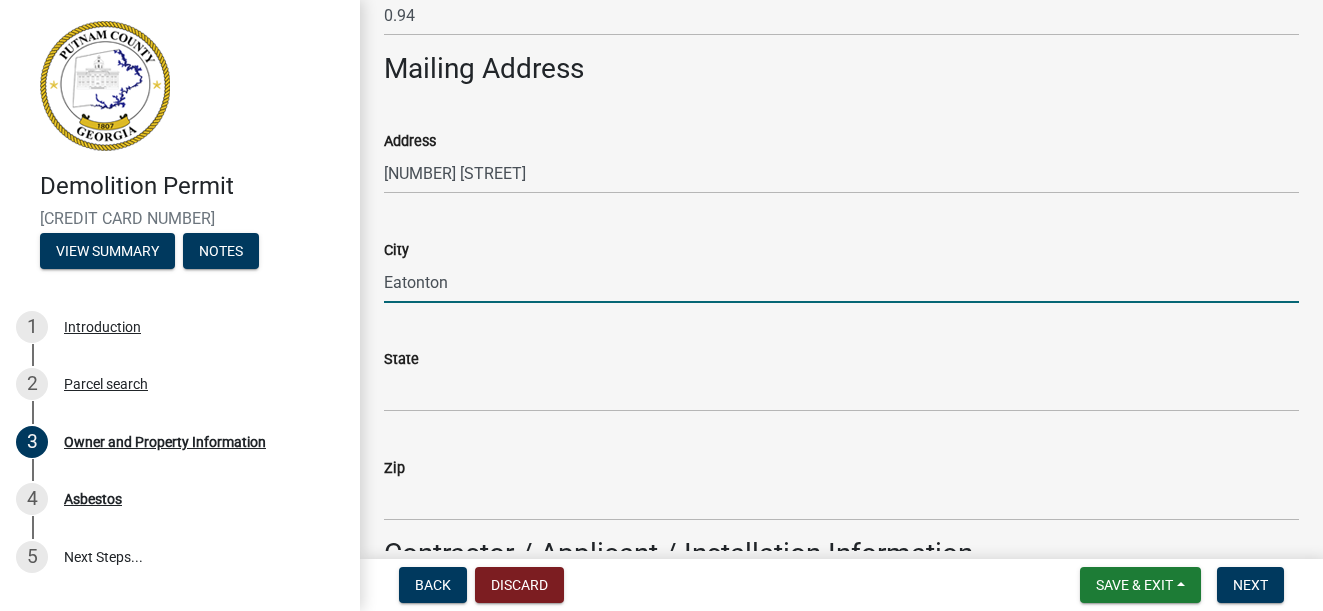 type on "Eatonton" 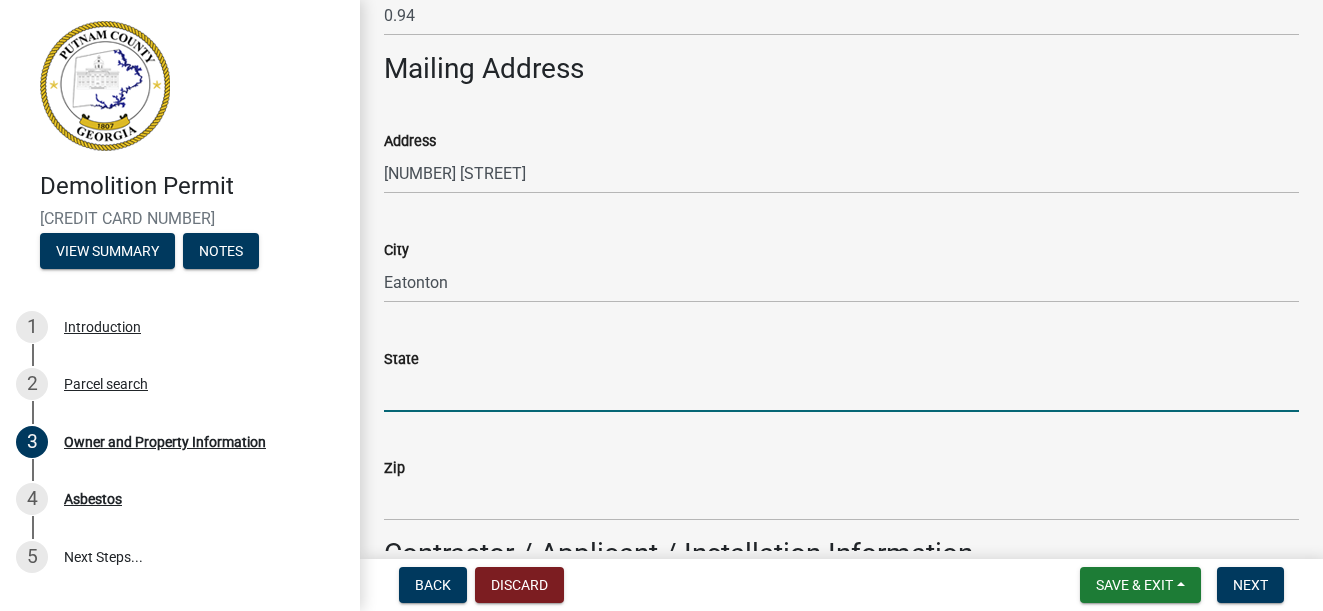 click on "State" at bounding box center [841, 391] 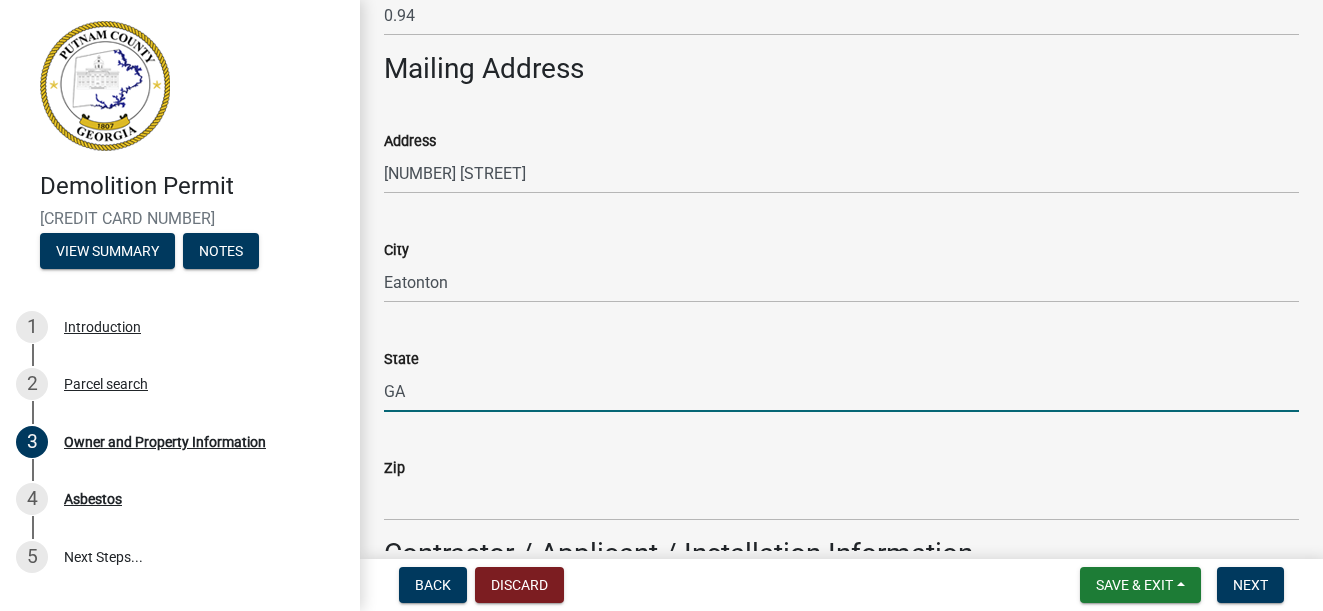 type on "GA" 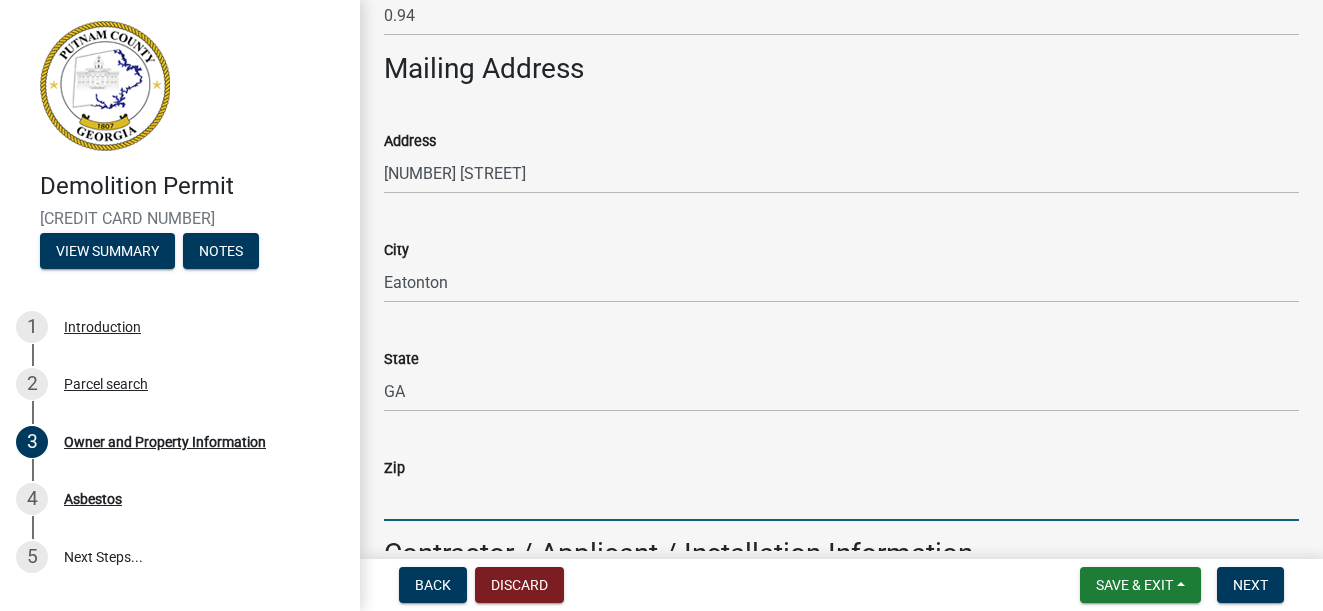 click on "Zip" at bounding box center (841, 500) 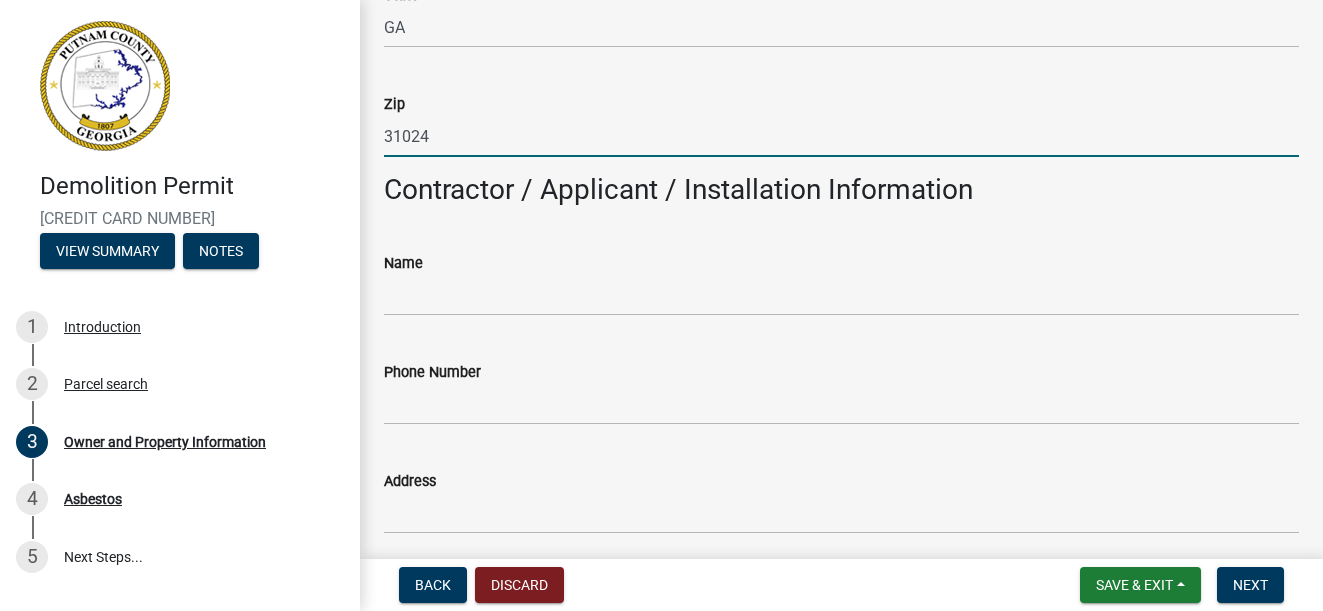 scroll, scrollTop: 1600, scrollLeft: 0, axis: vertical 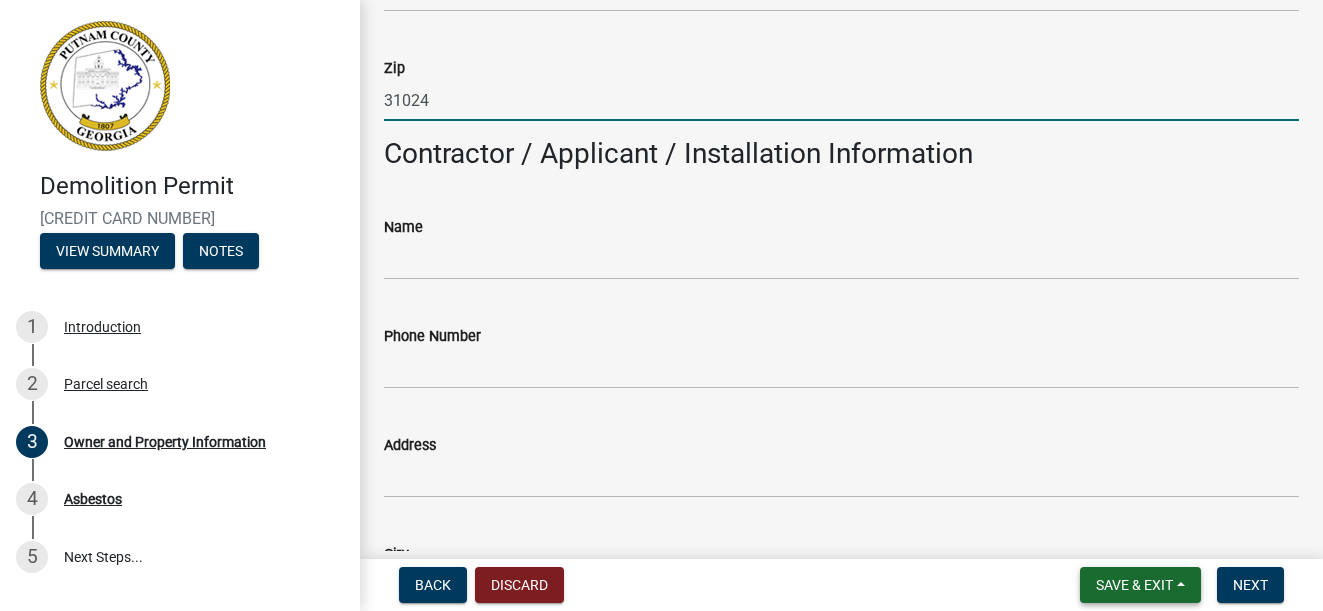 type on "31024" 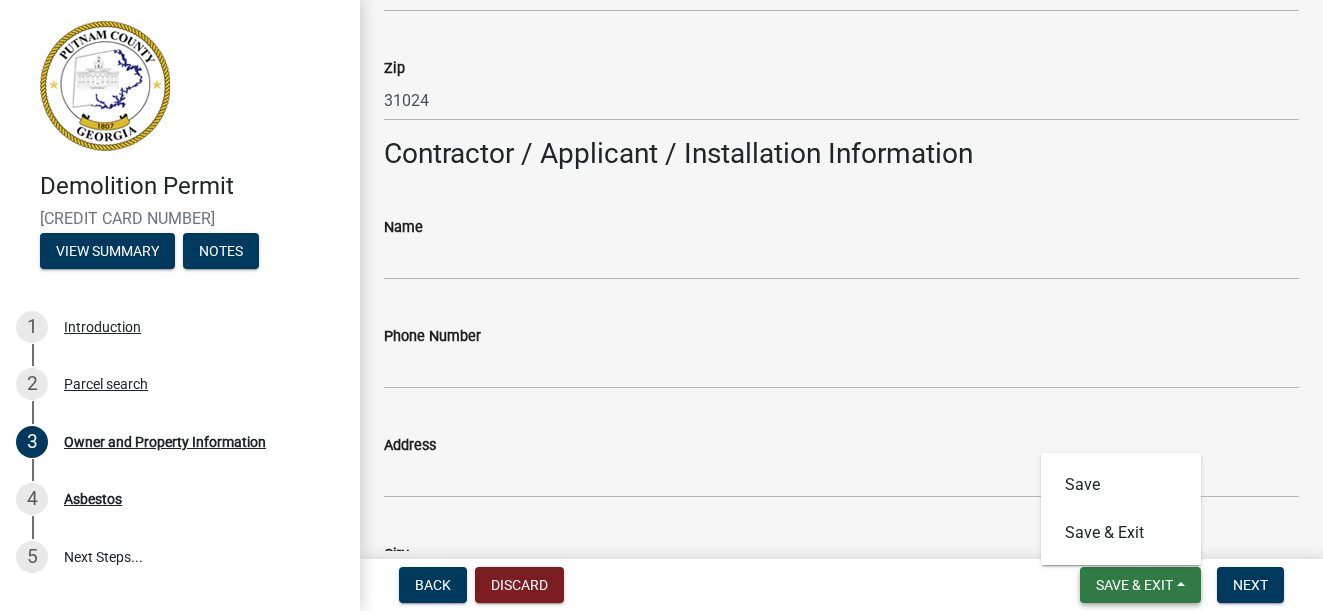 click on "Save & Exit" at bounding box center [1134, 585] 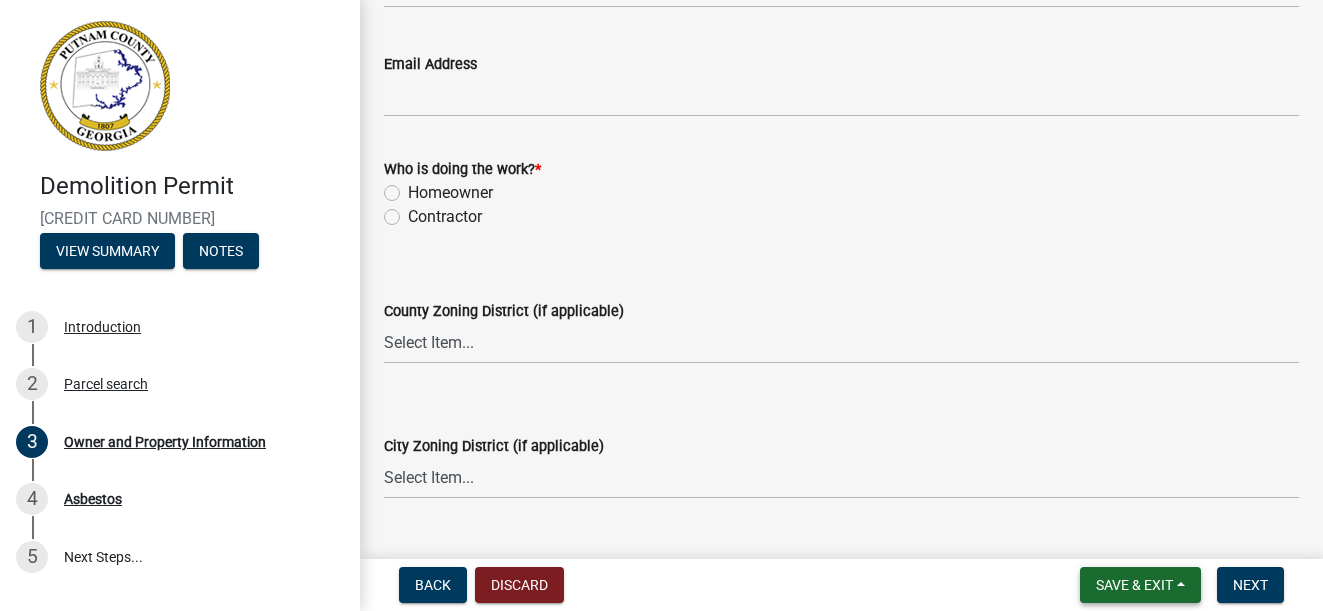 scroll, scrollTop: 2400, scrollLeft: 0, axis: vertical 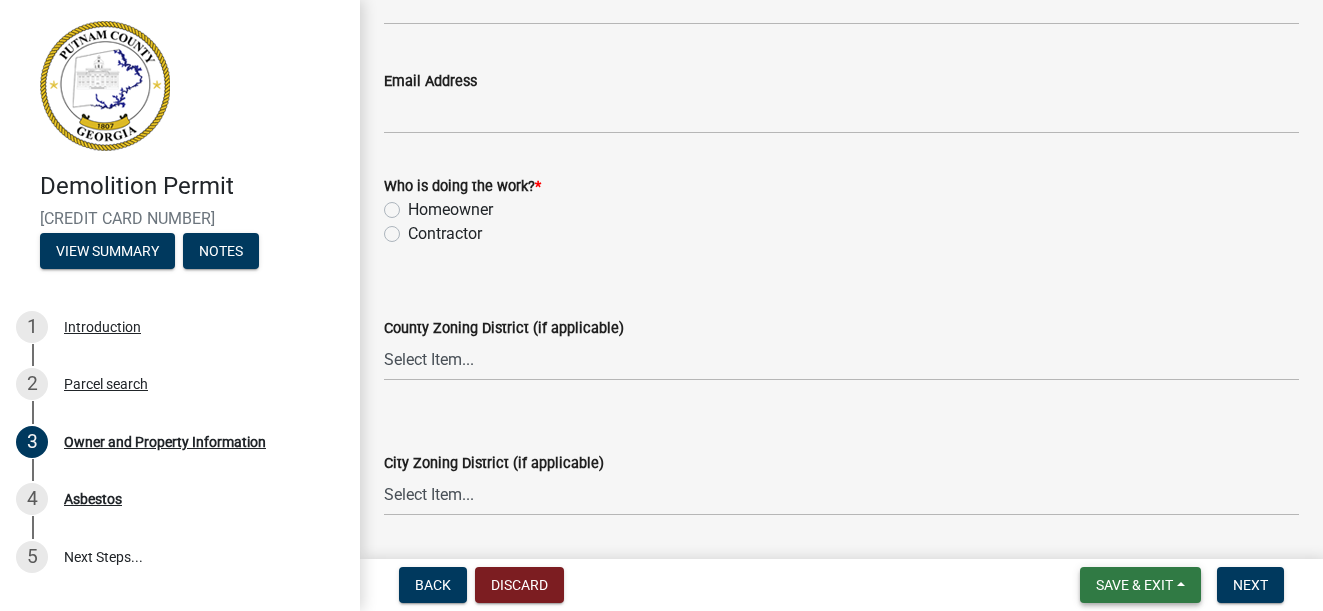 click on "Save & Exit" at bounding box center [1134, 585] 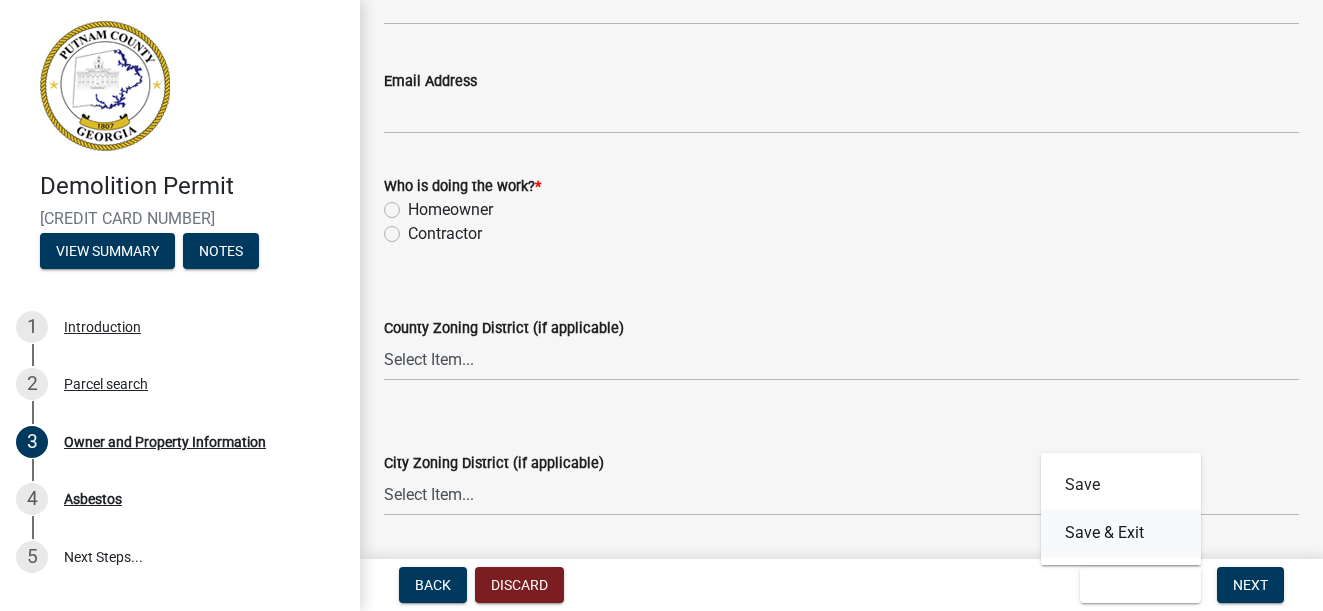 click on "Save & Exit" at bounding box center (1121, 533) 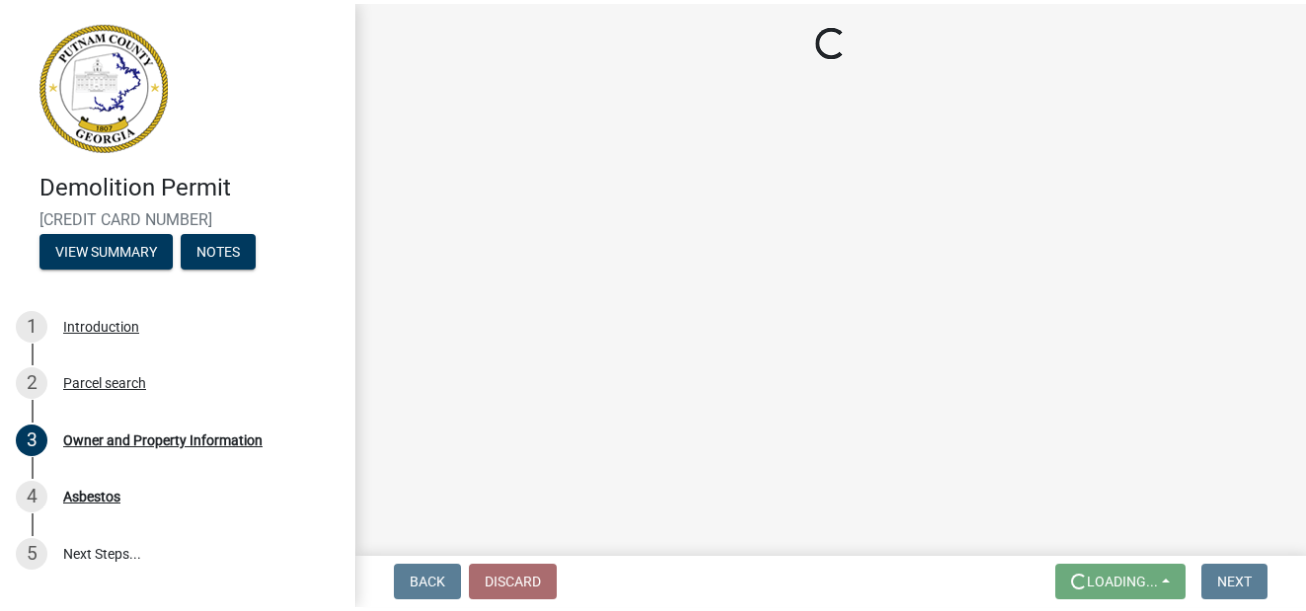scroll, scrollTop: 0, scrollLeft: 0, axis: both 